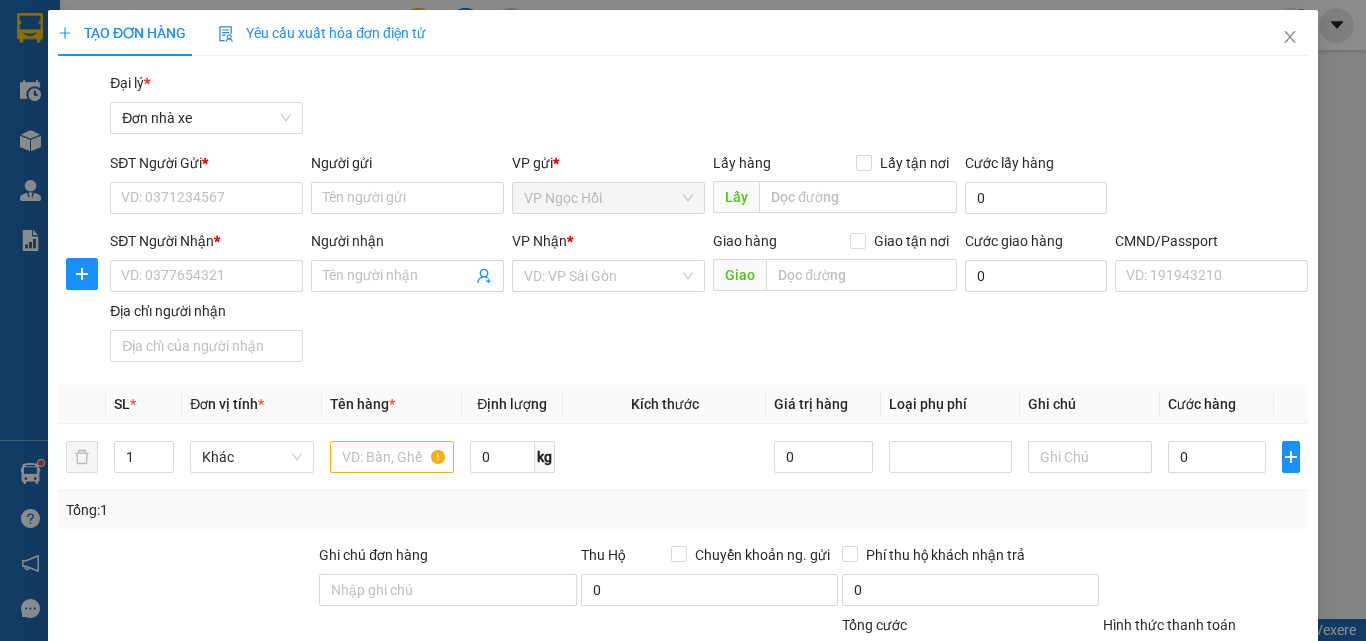 scroll, scrollTop: 0, scrollLeft: 0, axis: both 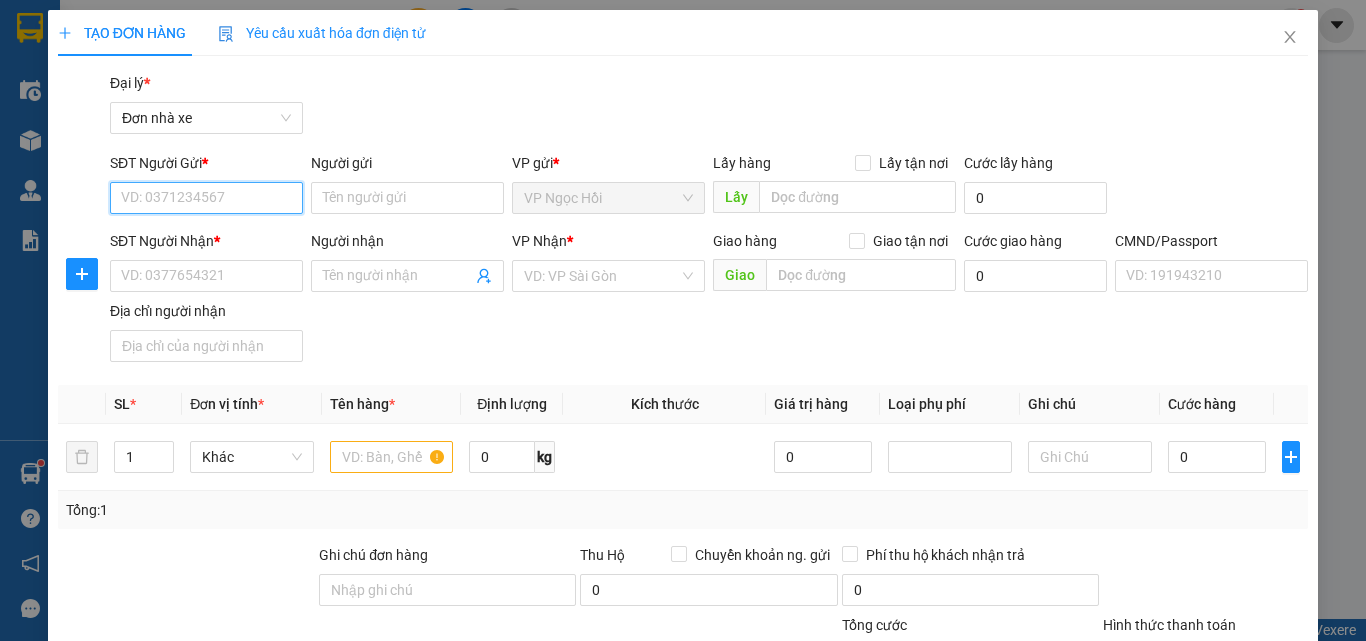 click on "SĐT Người Gửi  *" at bounding box center [206, 198] 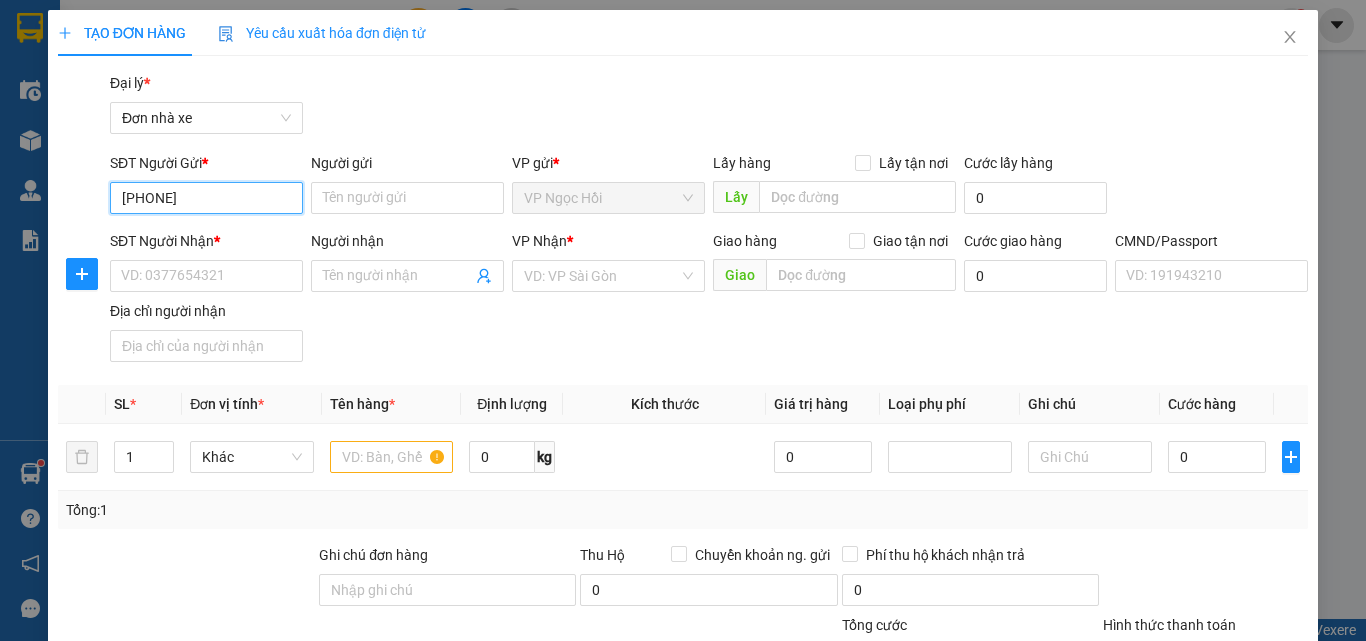 type on "[PHONE]" 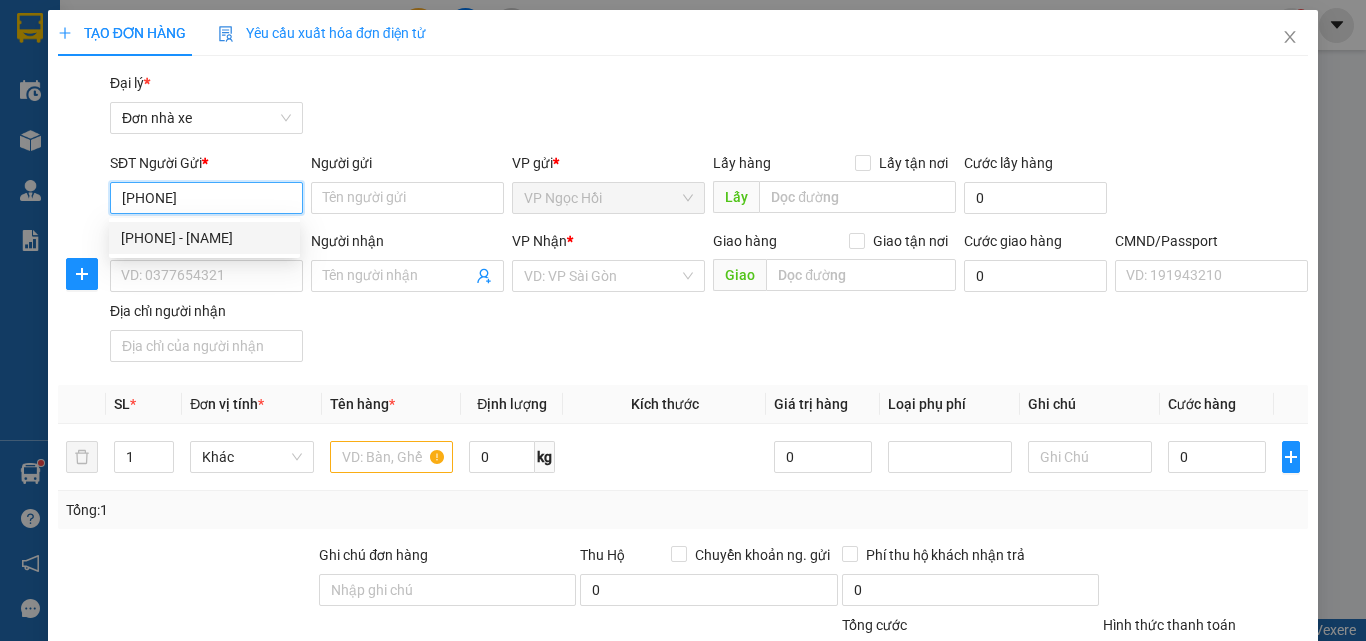 click on "[PHONE] - [NAME]" at bounding box center (204, 238) 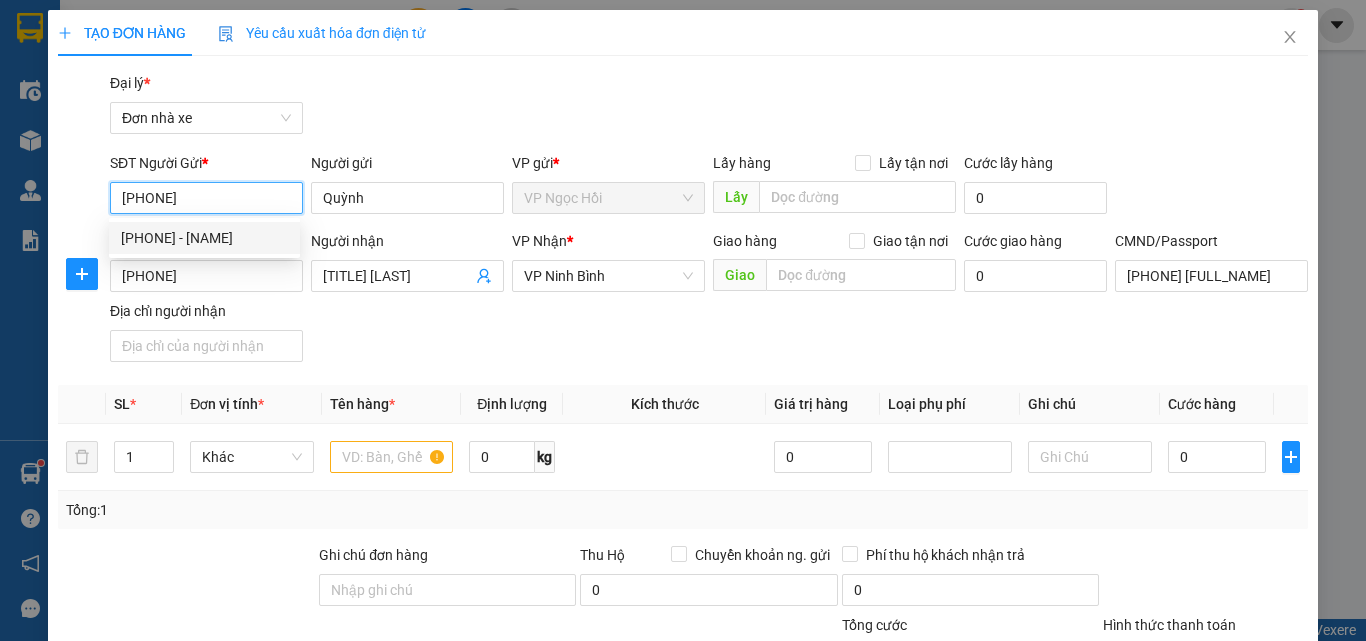 type on "Quỳnh" 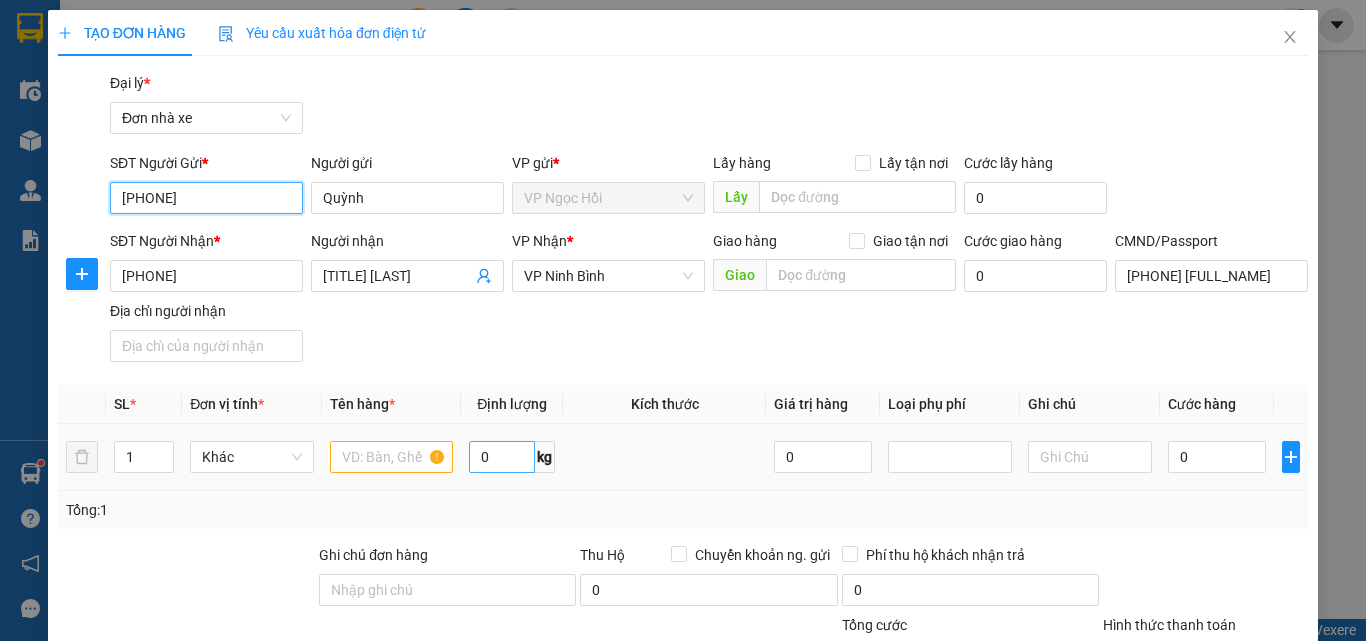 type on "[PHONE]" 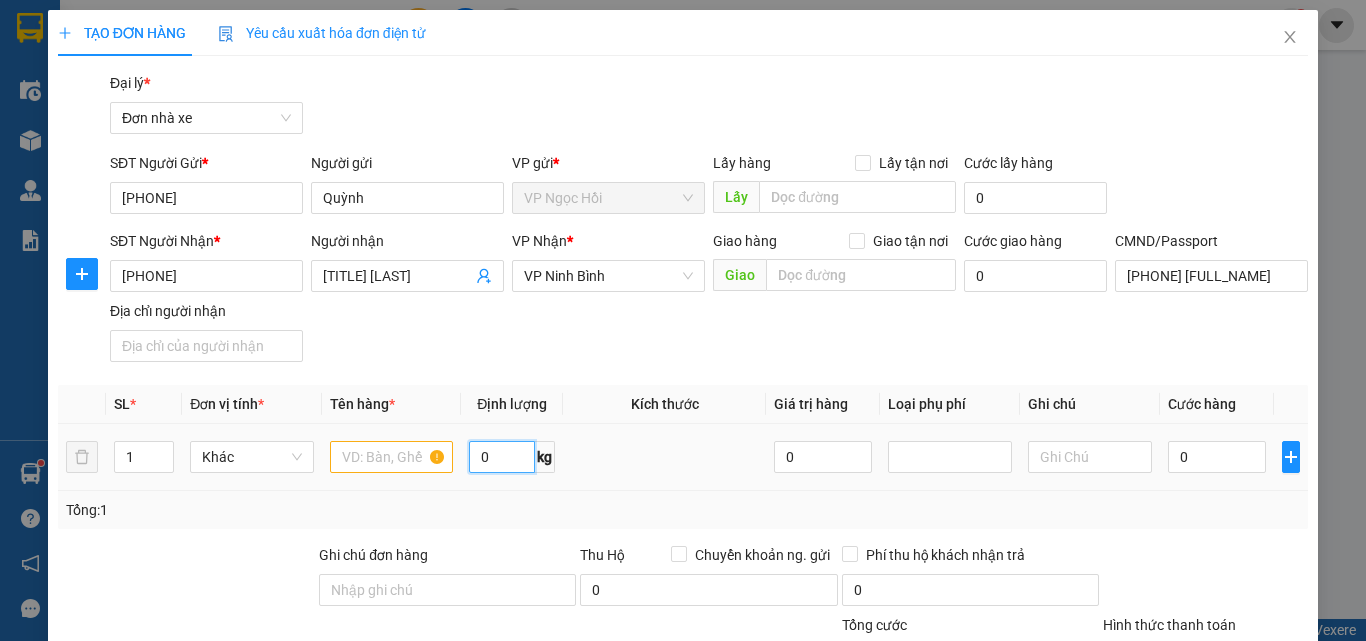 click on "0" at bounding box center [502, 457] 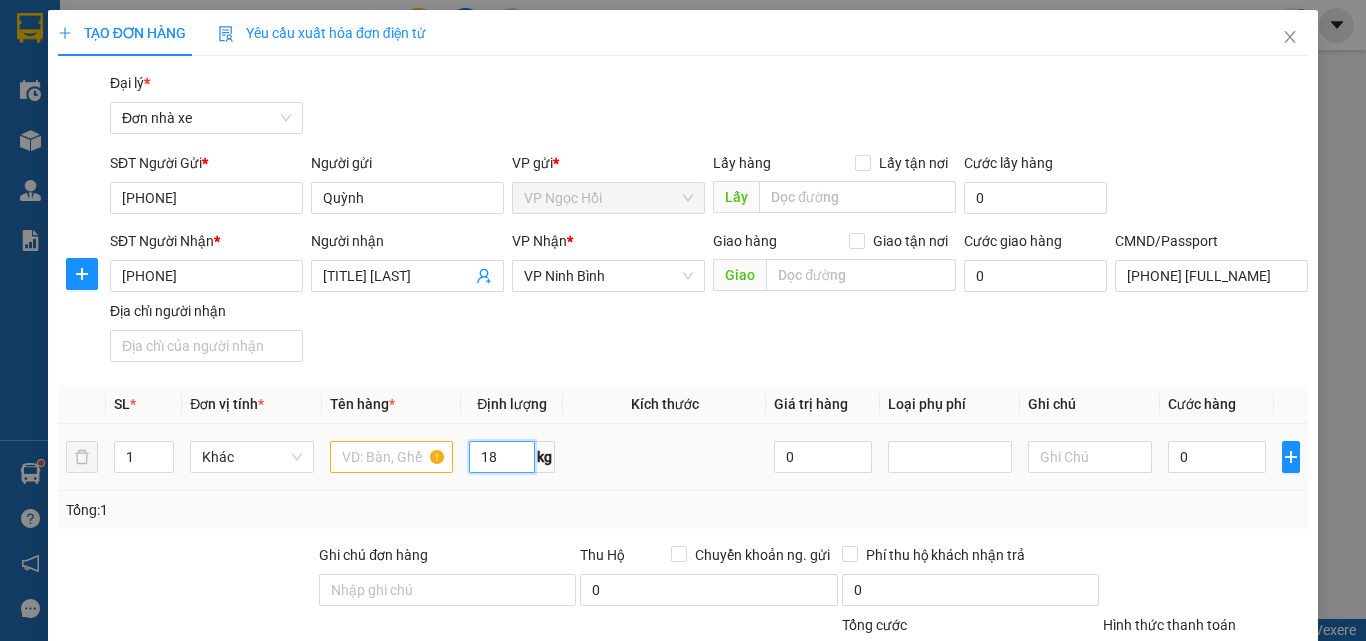 type on "18" 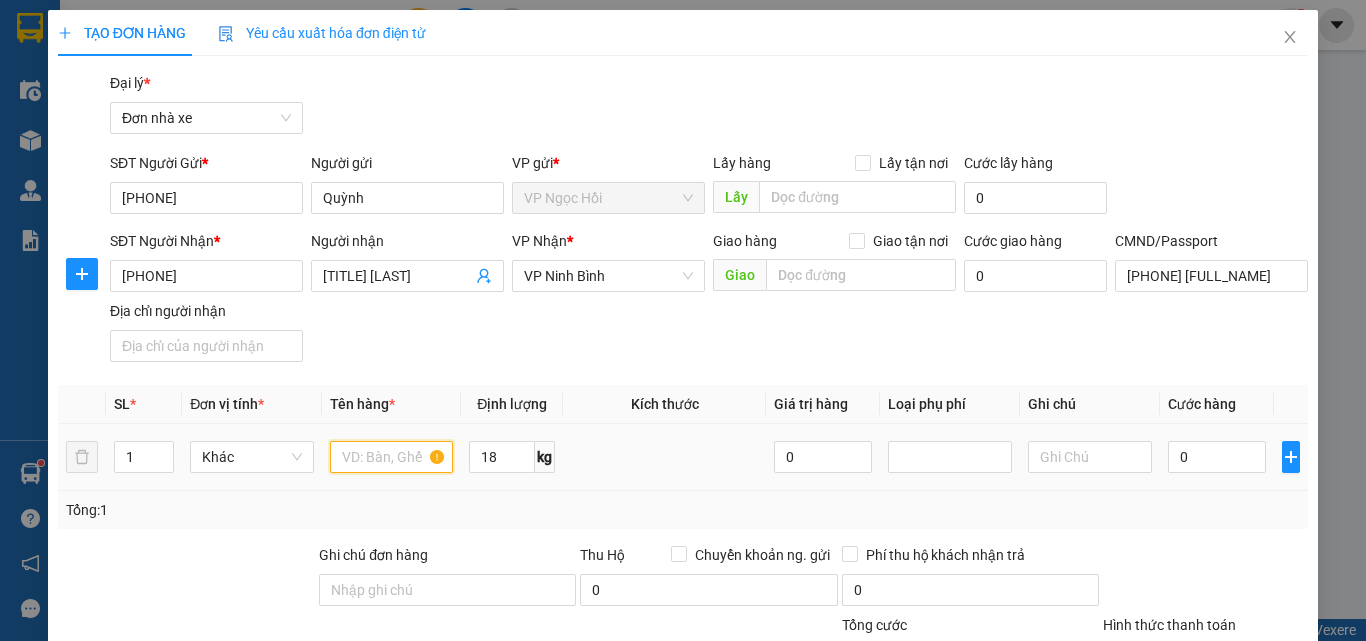 click at bounding box center [392, 457] 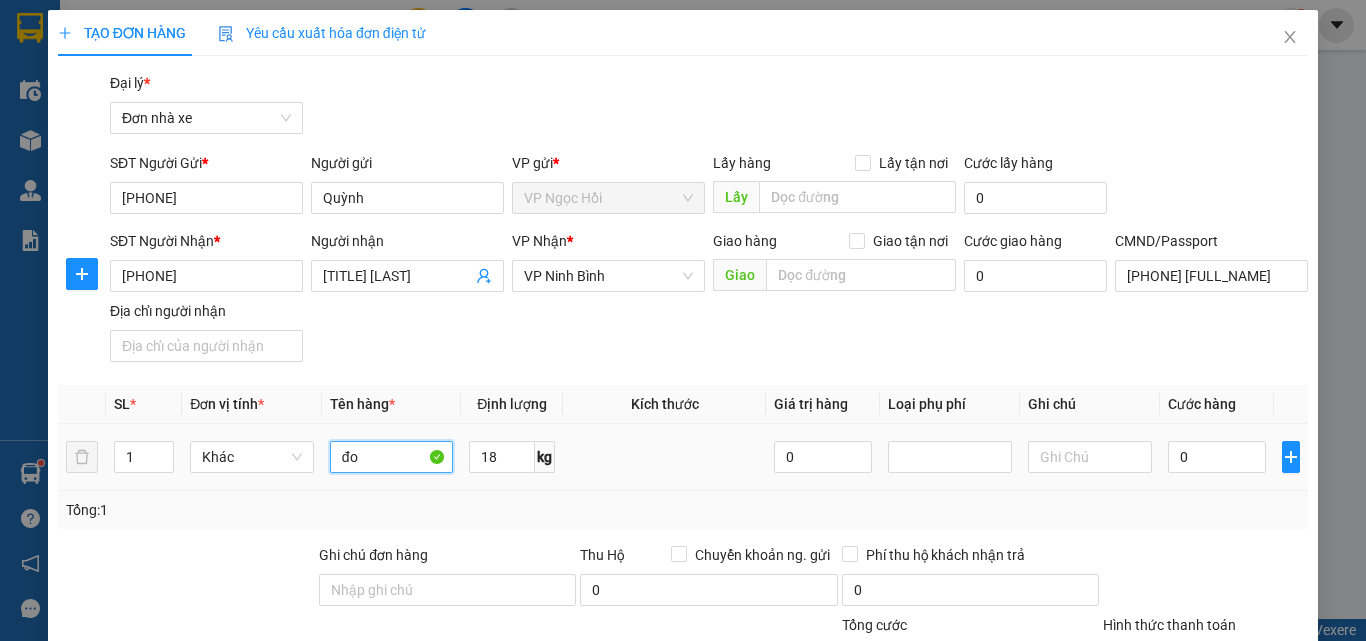 type on "đ" 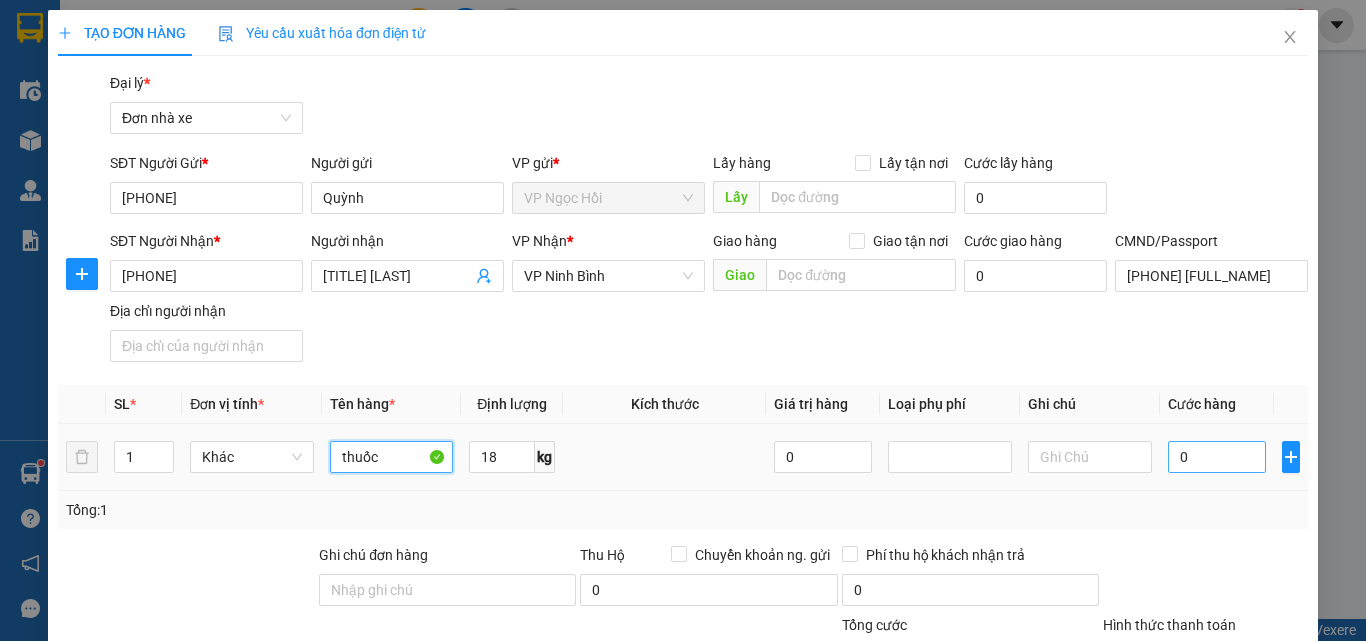 type on "thuốc" 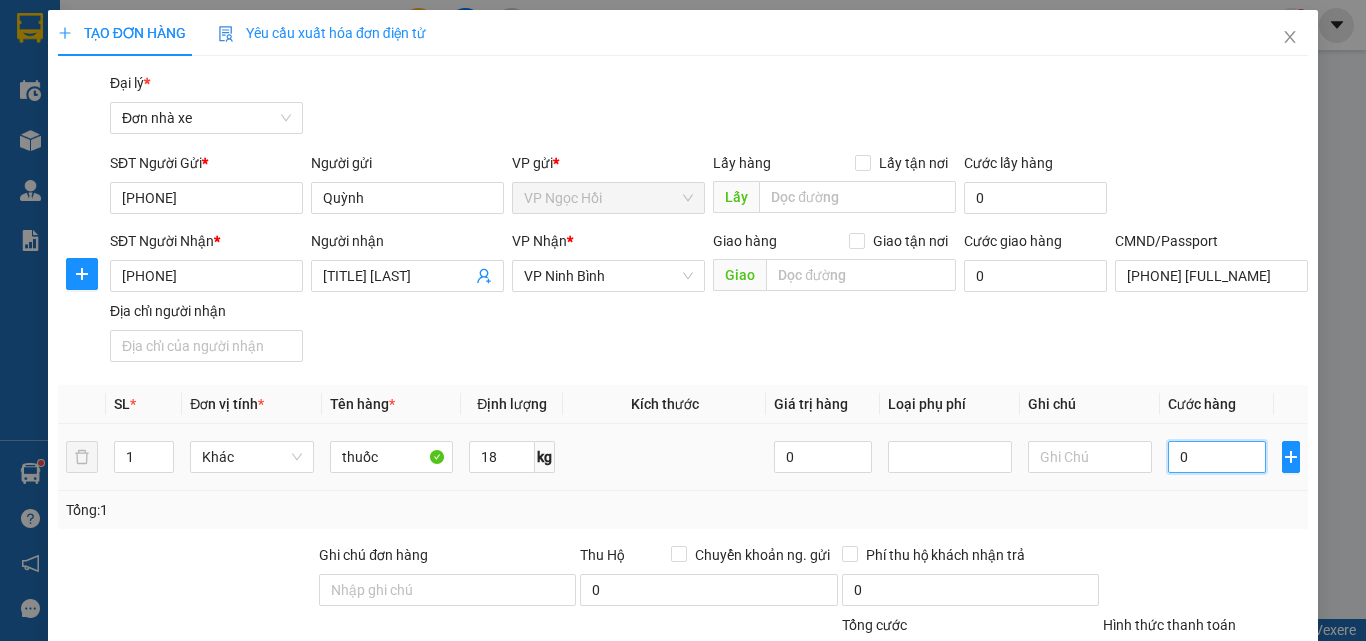 click on "0" at bounding box center (1217, 457) 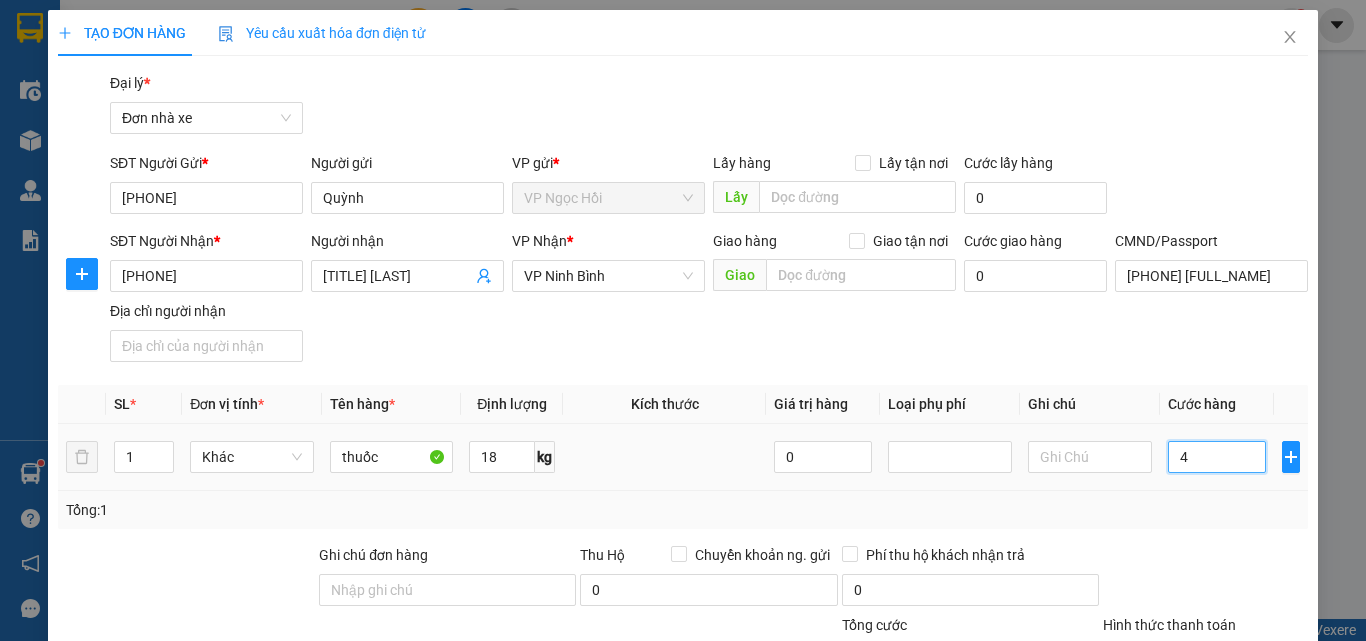 type on "4" 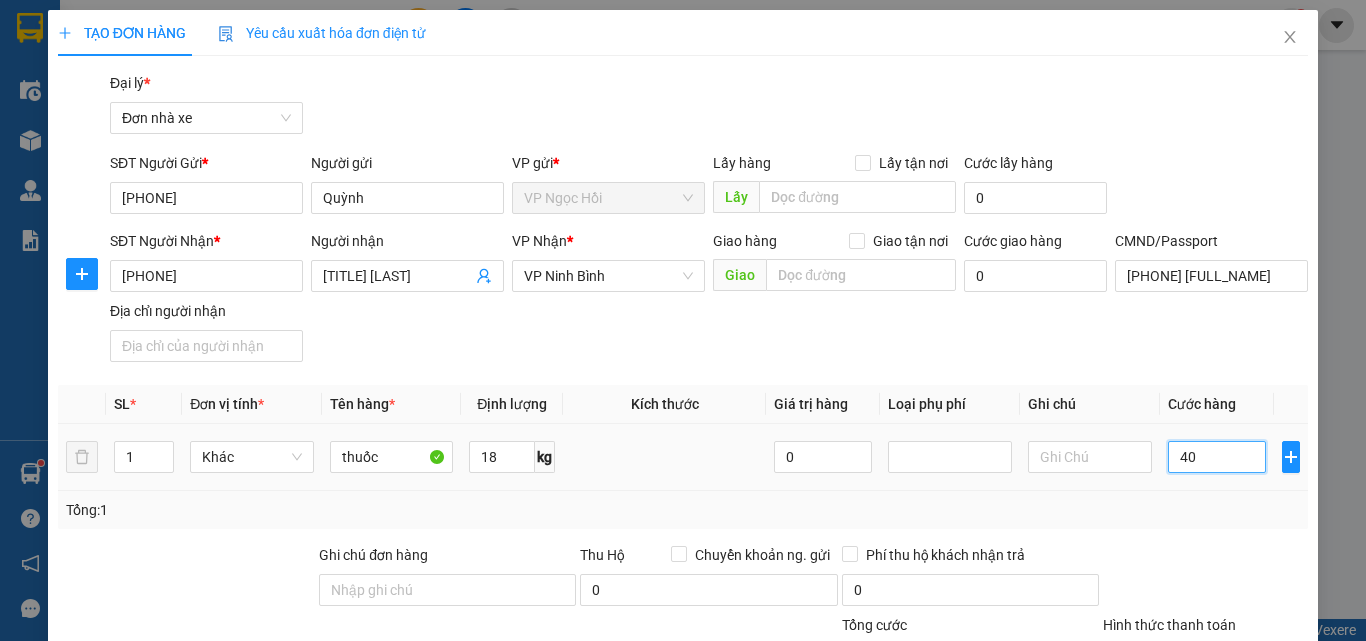 type on "40" 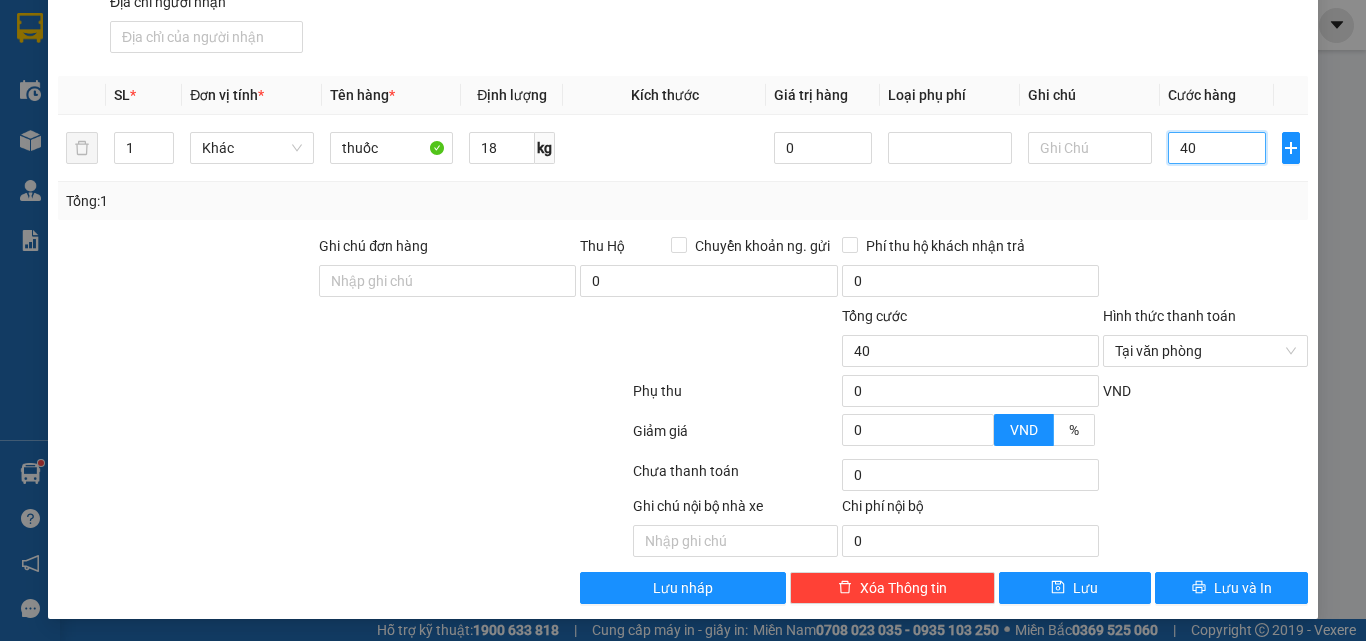 scroll, scrollTop: 315, scrollLeft: 0, axis: vertical 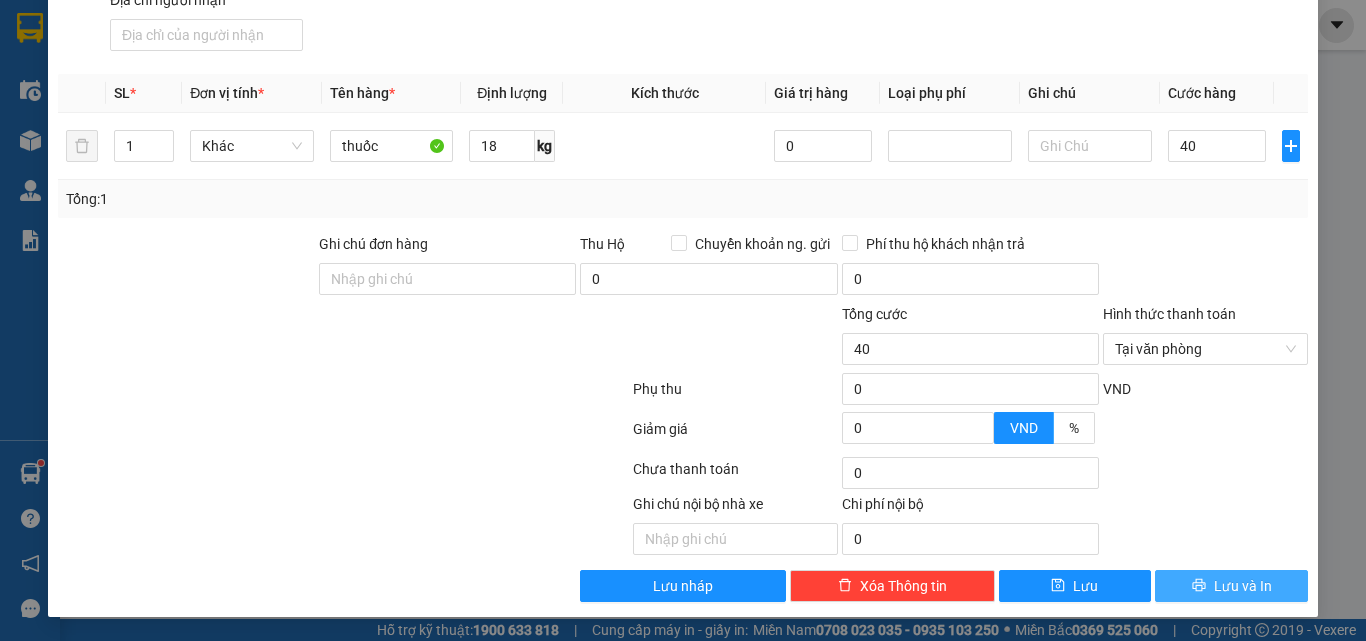 click on "Lưu và In" at bounding box center (1243, 586) 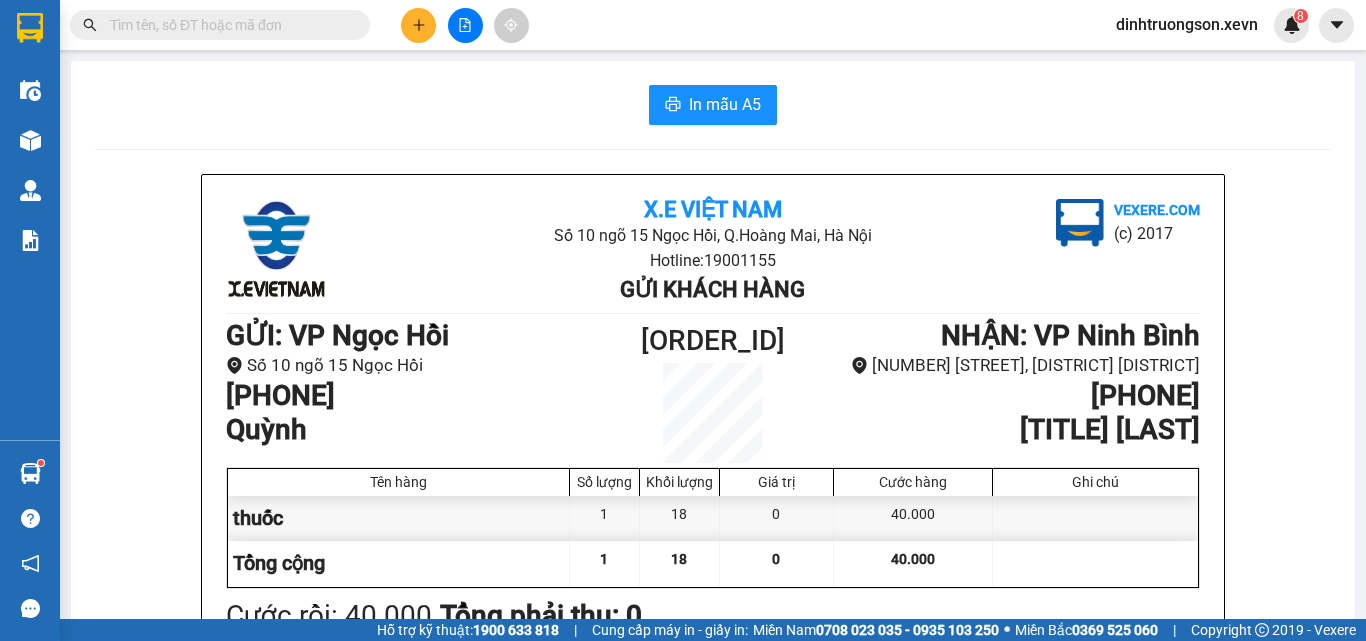 click 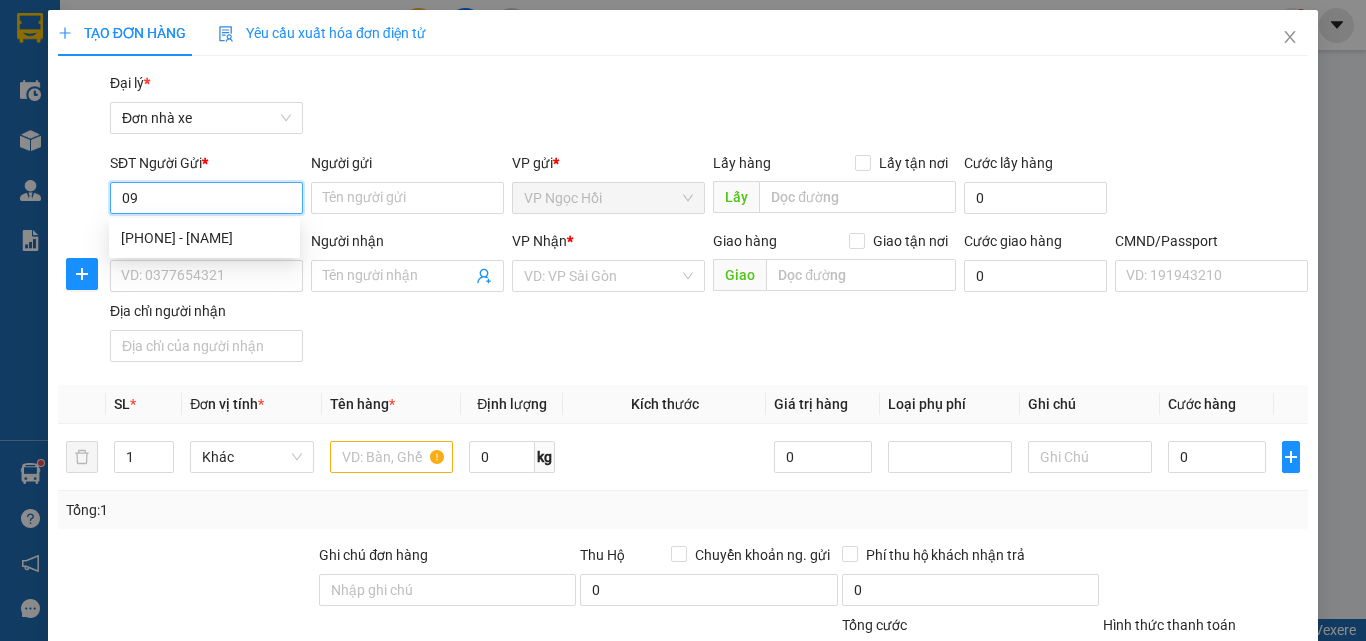 type on "0" 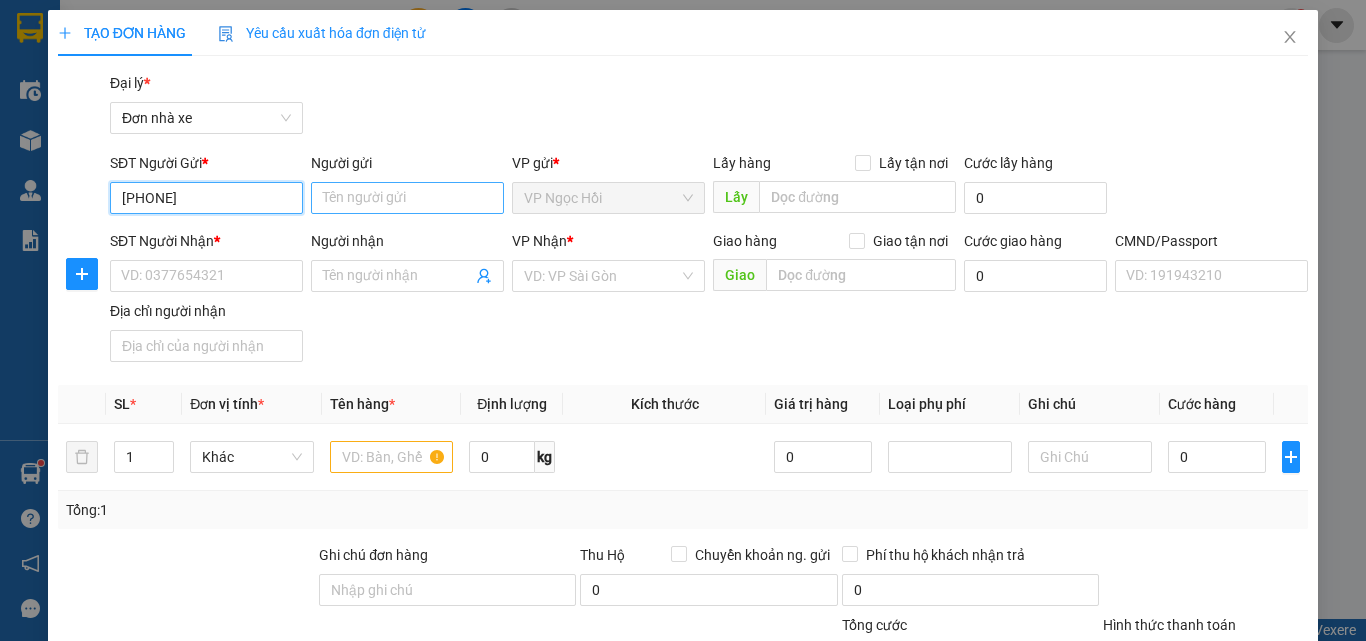 type on "[PHONE]" 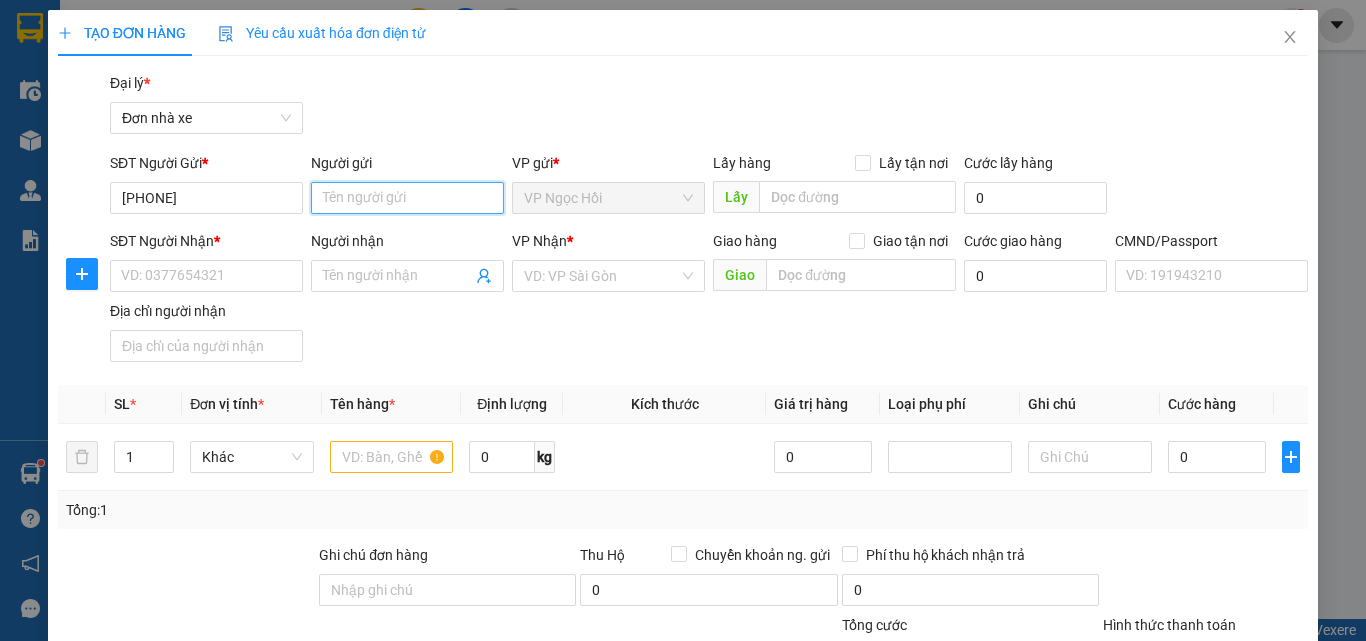 click on "Người gửi" at bounding box center (407, 198) 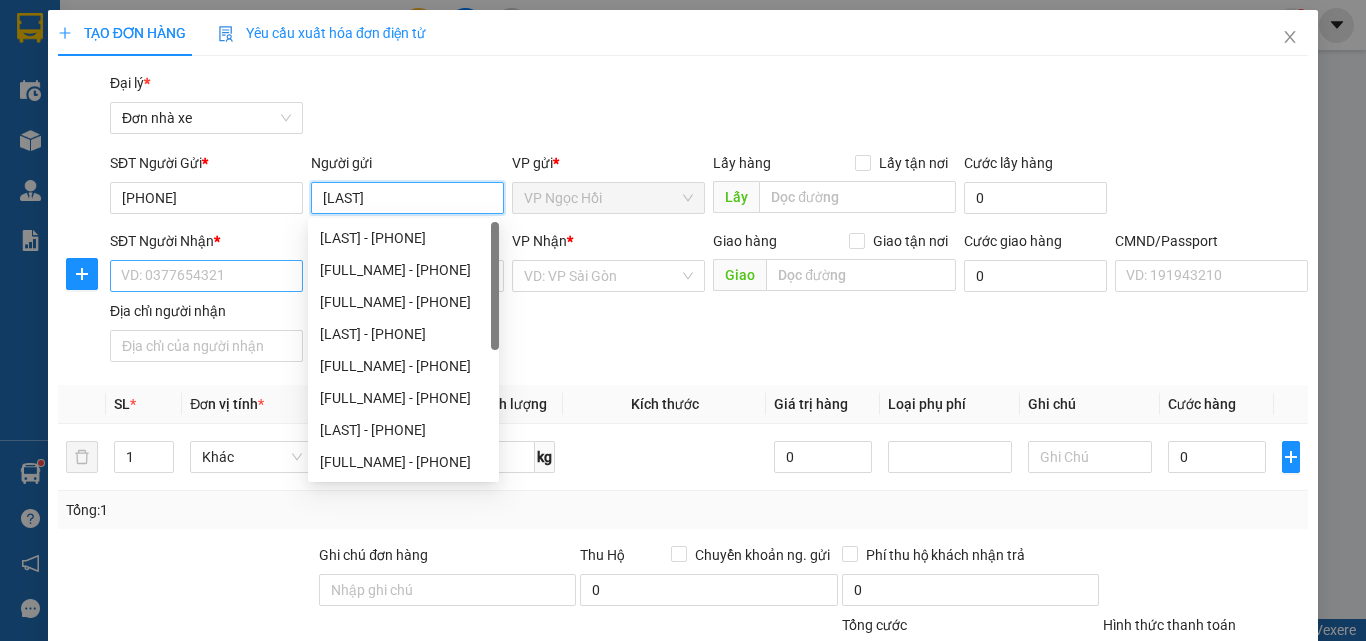 type on "[LAST]" 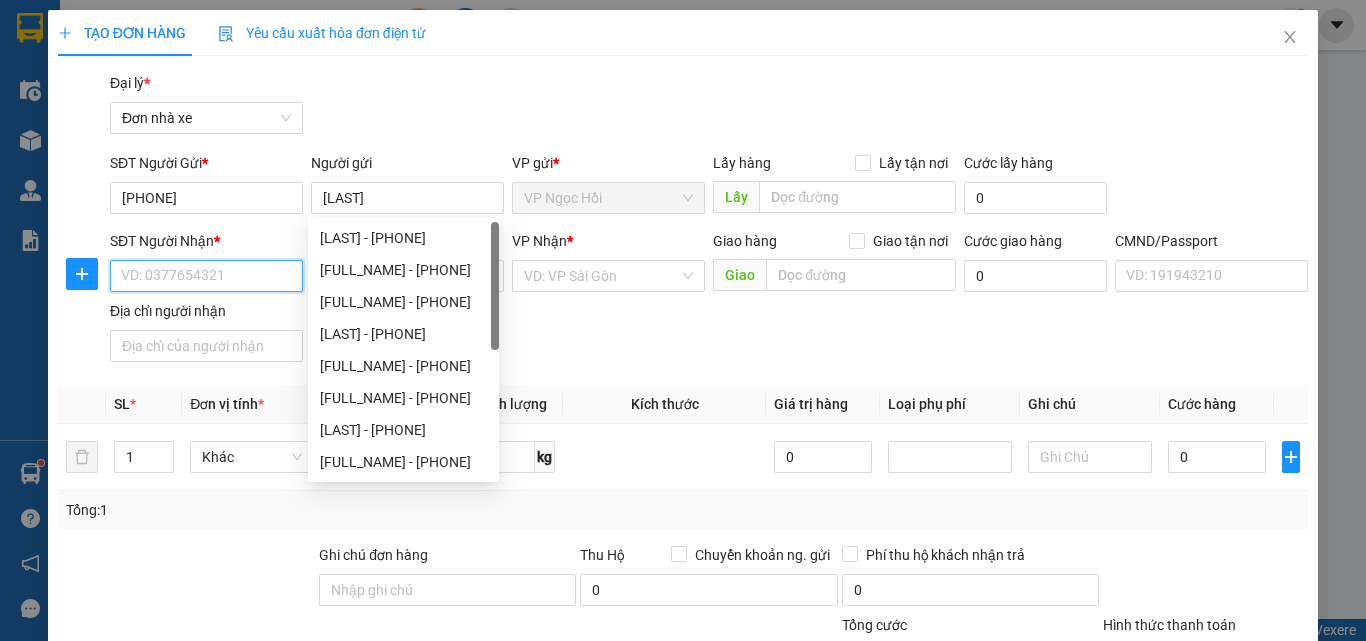 click on "SĐT Người Nhận  *" at bounding box center [206, 276] 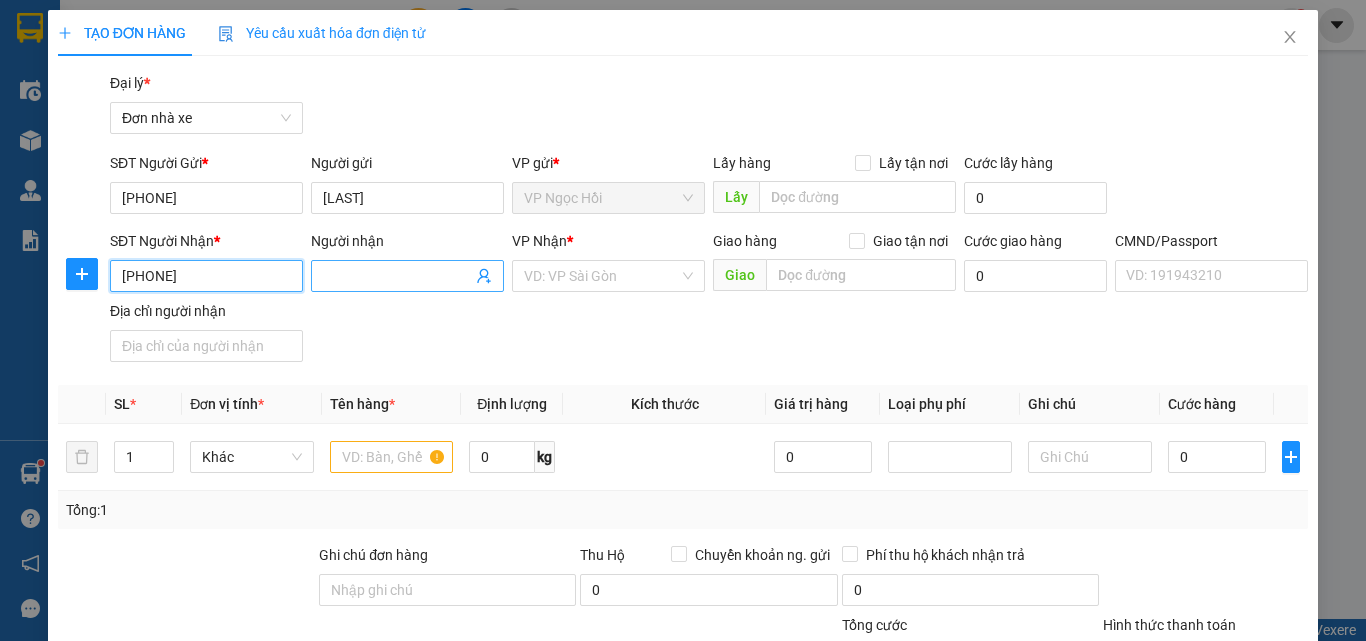 type on "[PHONE]" 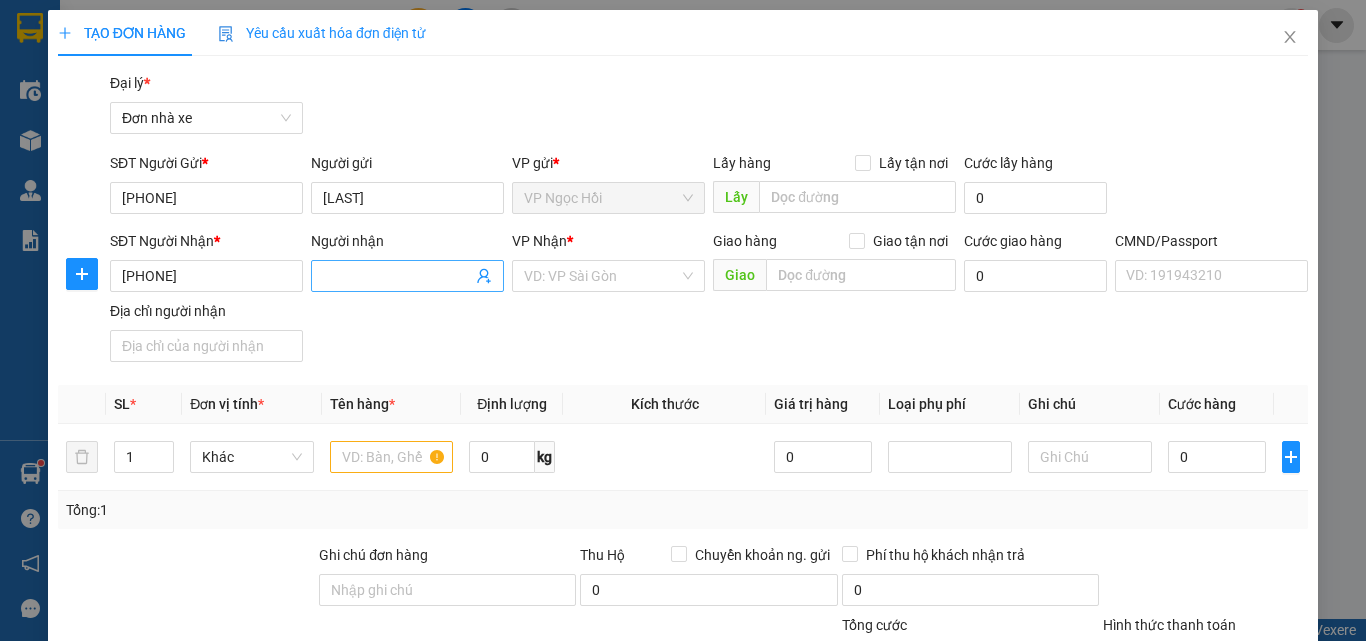 click on "Người nhận" at bounding box center [397, 276] 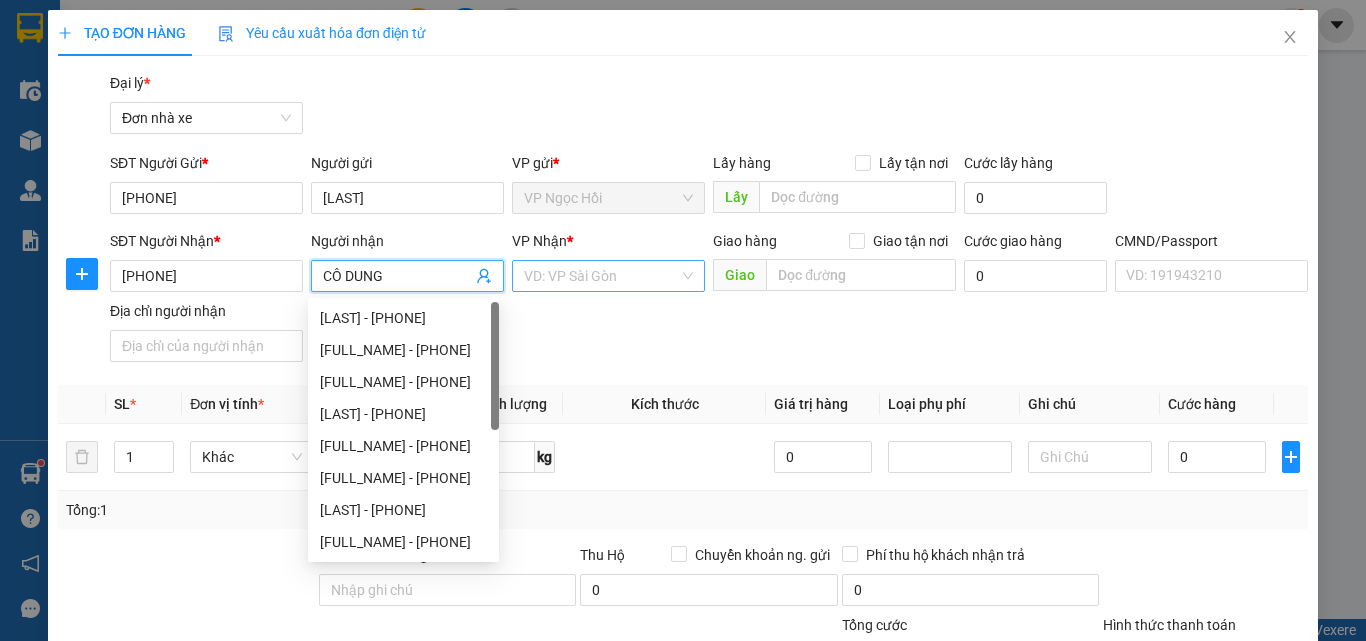 type on "CÔ DUNG" 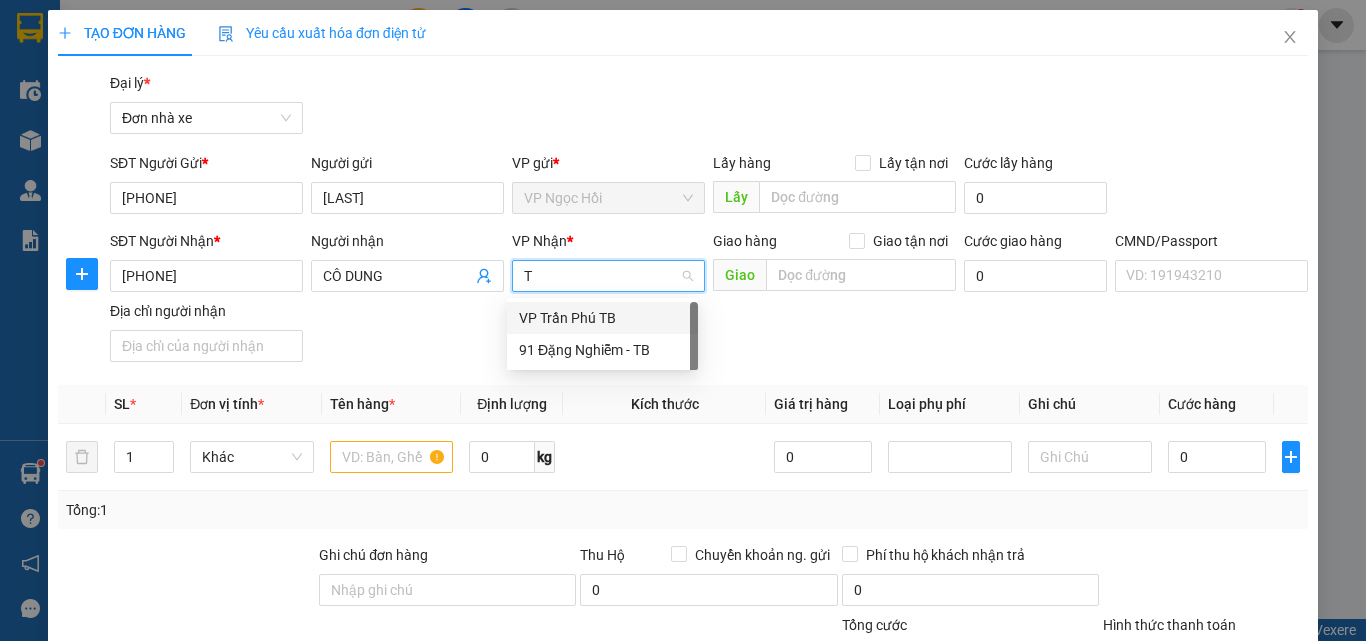 type on "TB" 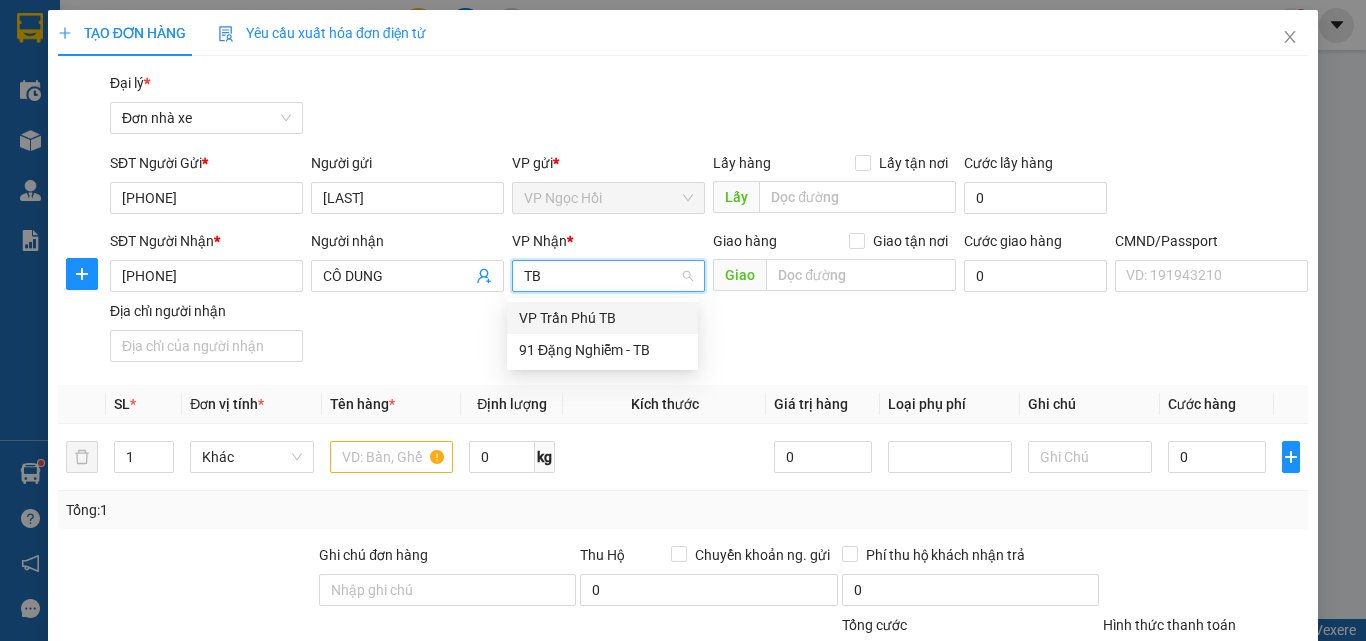 click on "VP Trần Phú TB" at bounding box center [602, 318] 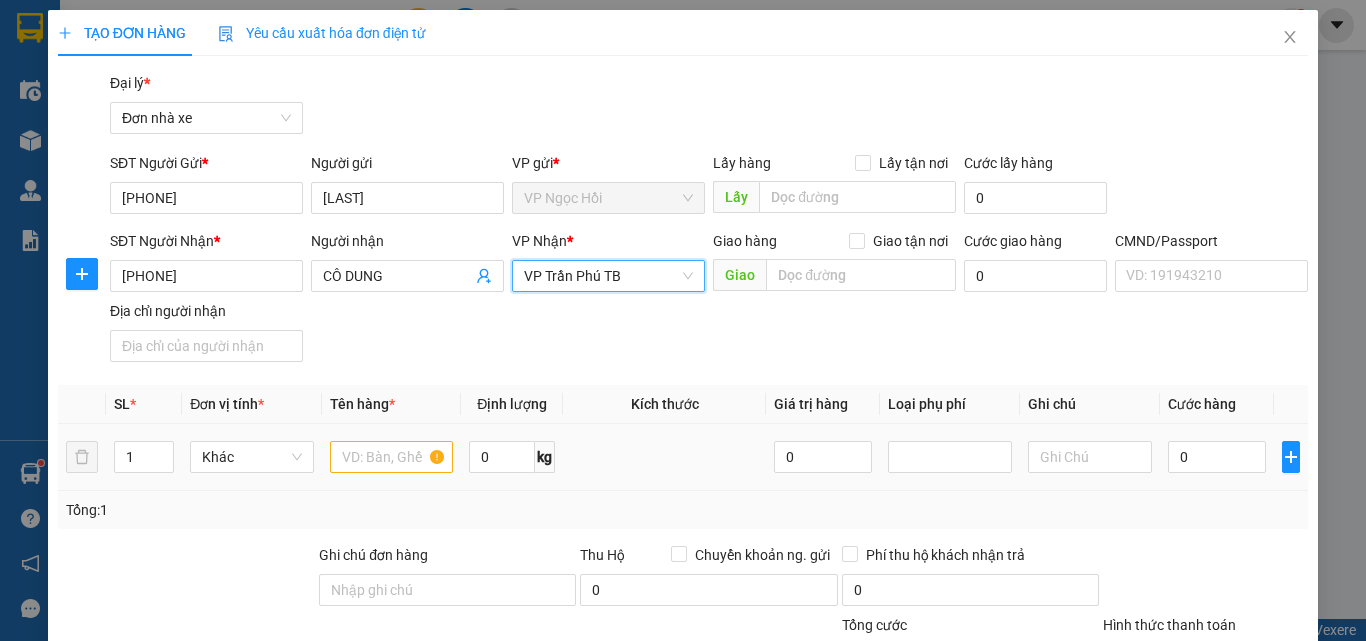 type on "D" 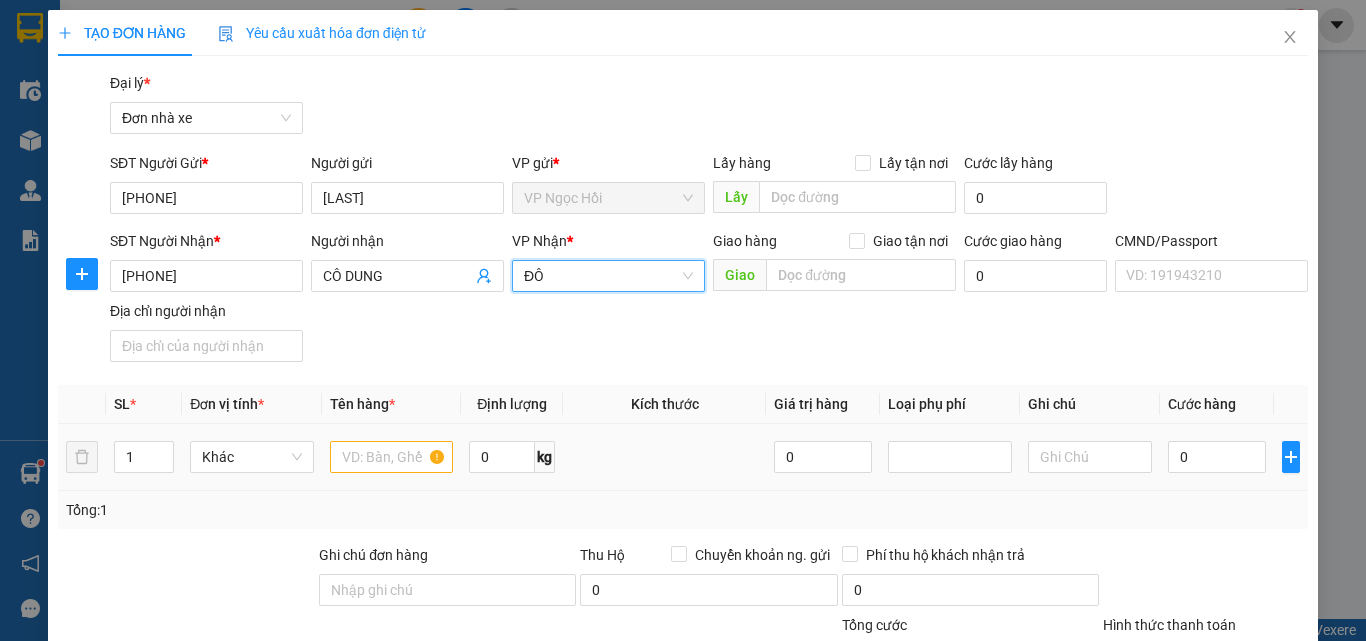 type on "Đ" 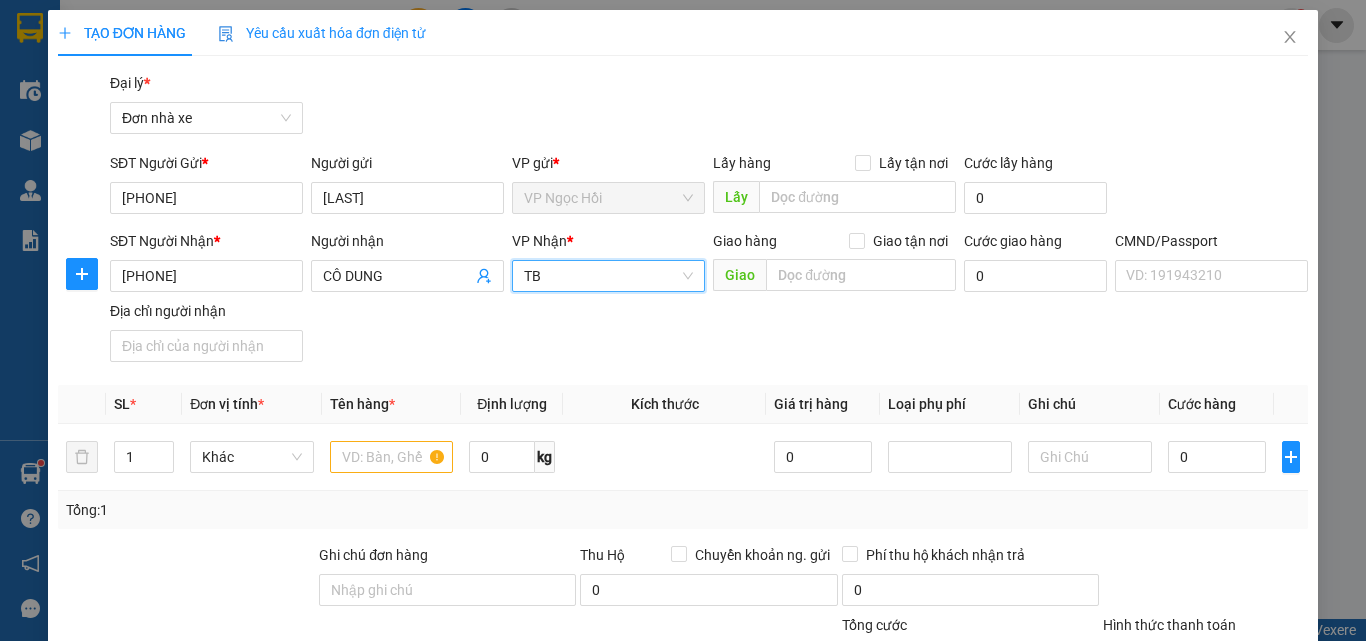 type on "T" 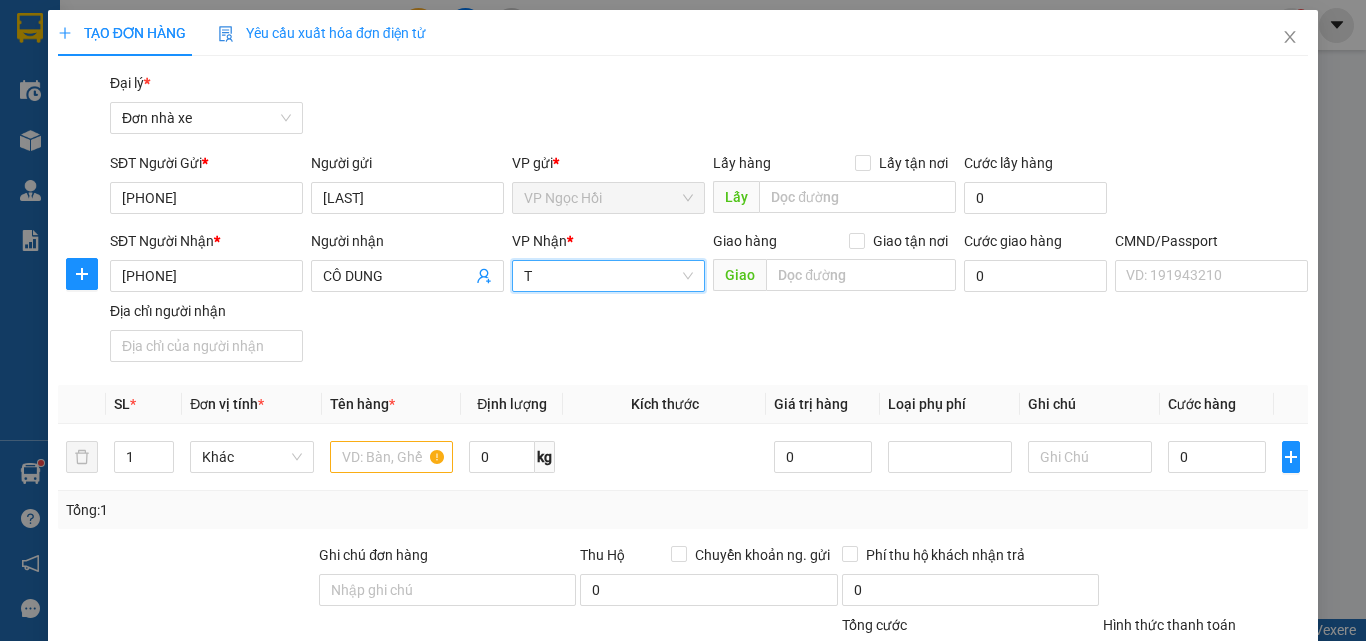type 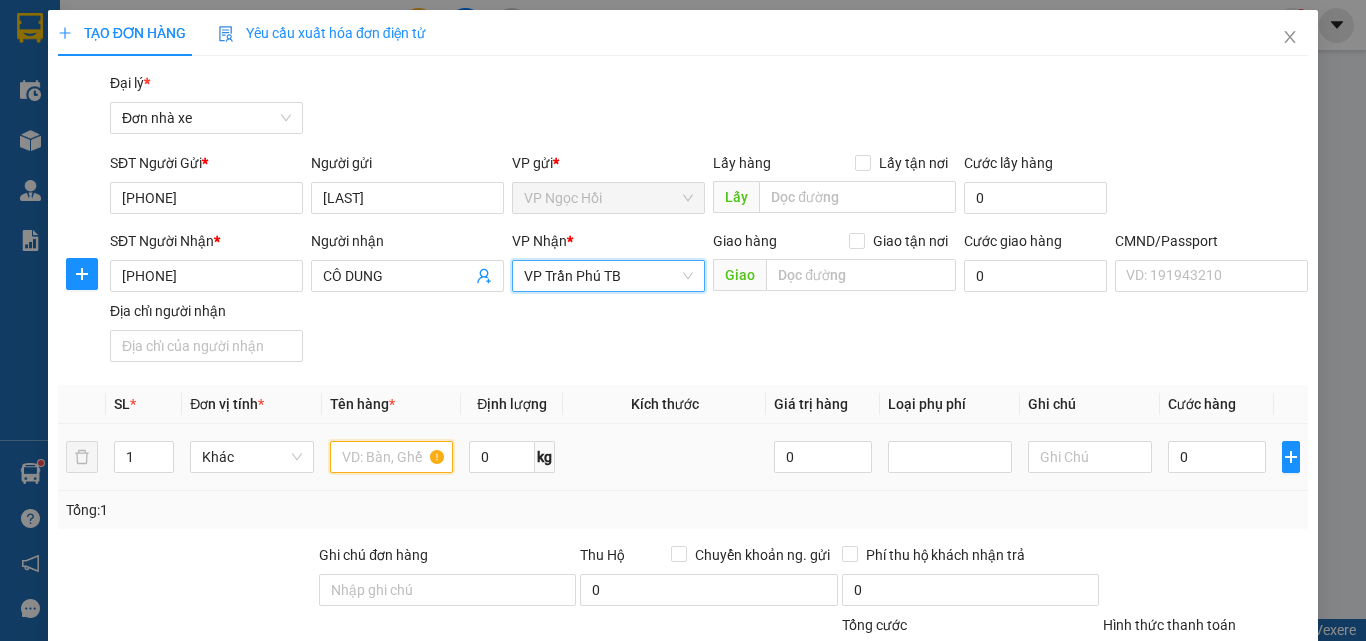 click at bounding box center (392, 457) 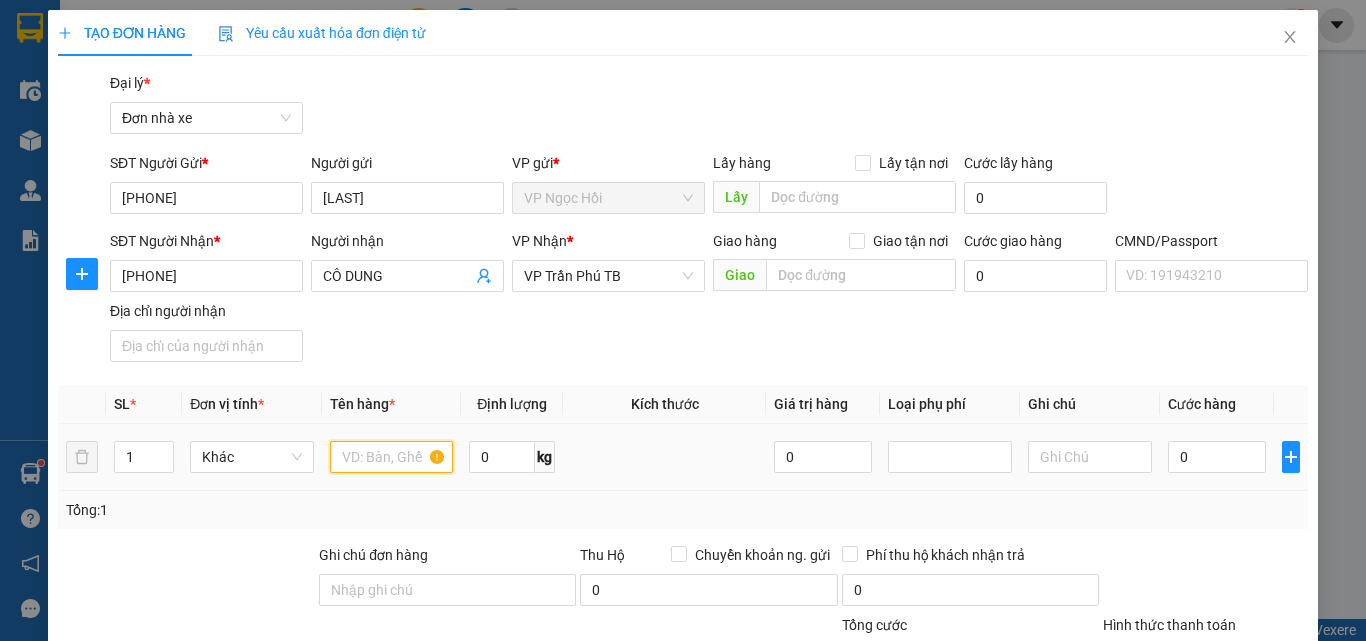 type on "D" 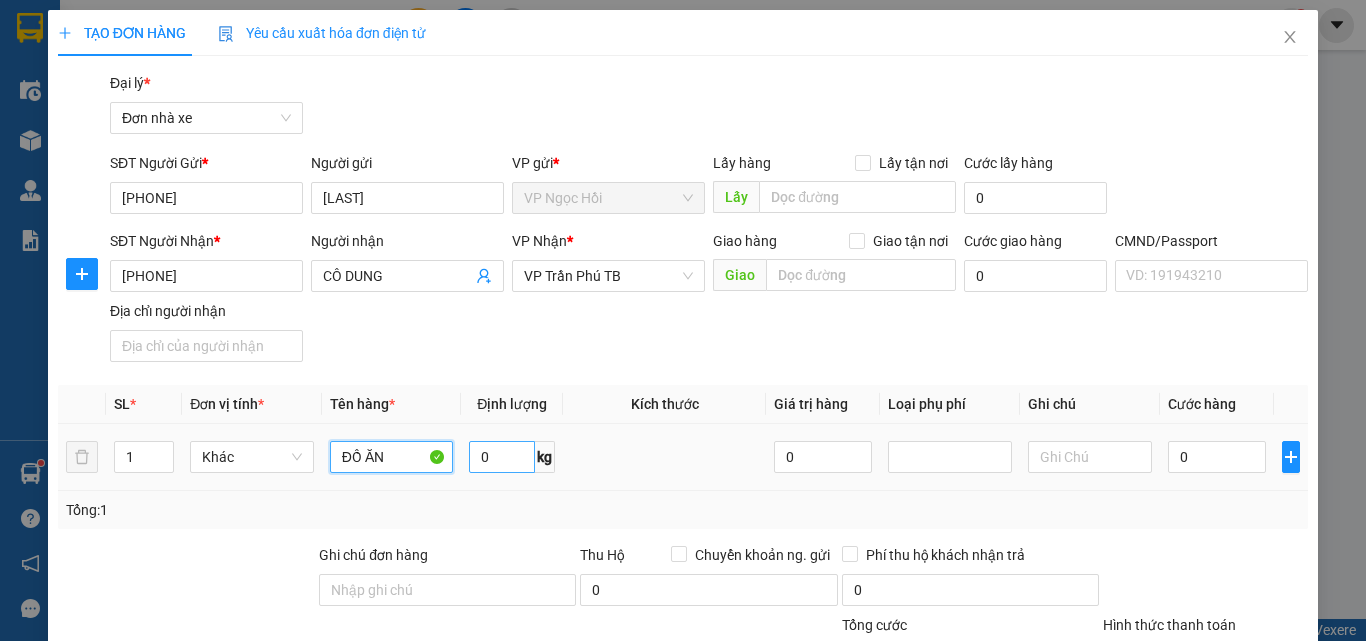 type on "ĐỒ ĂN" 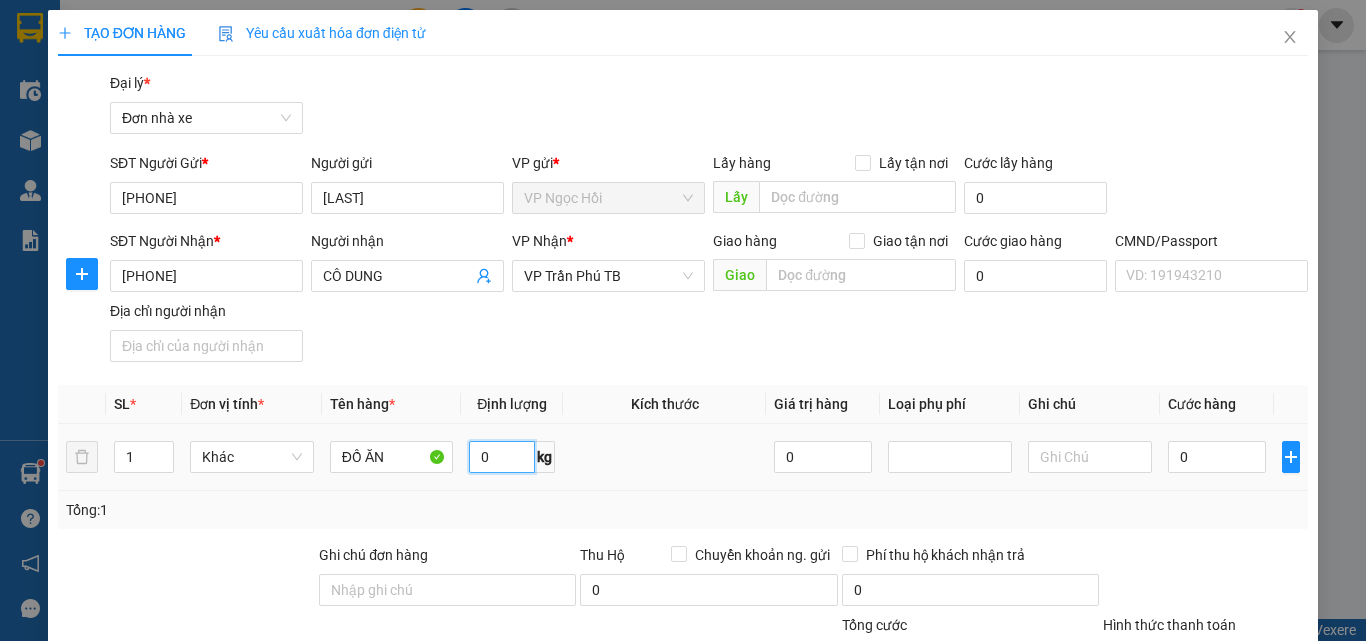 click on "0" at bounding box center [502, 457] 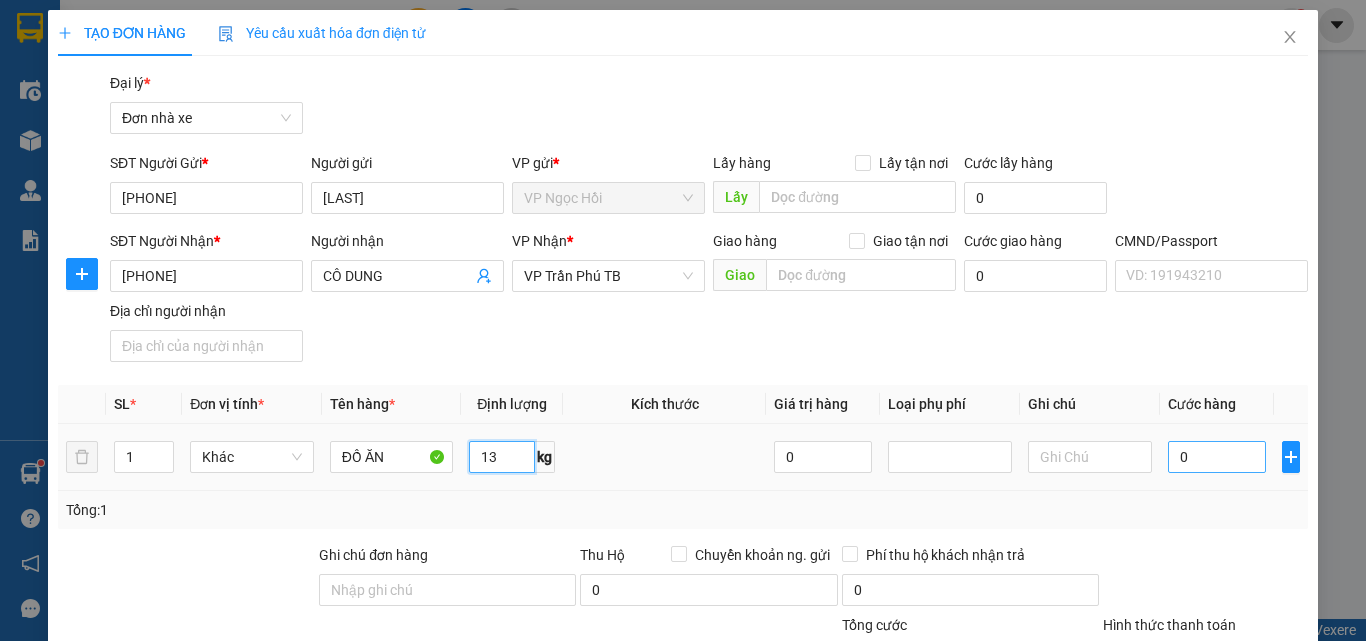 type on "13" 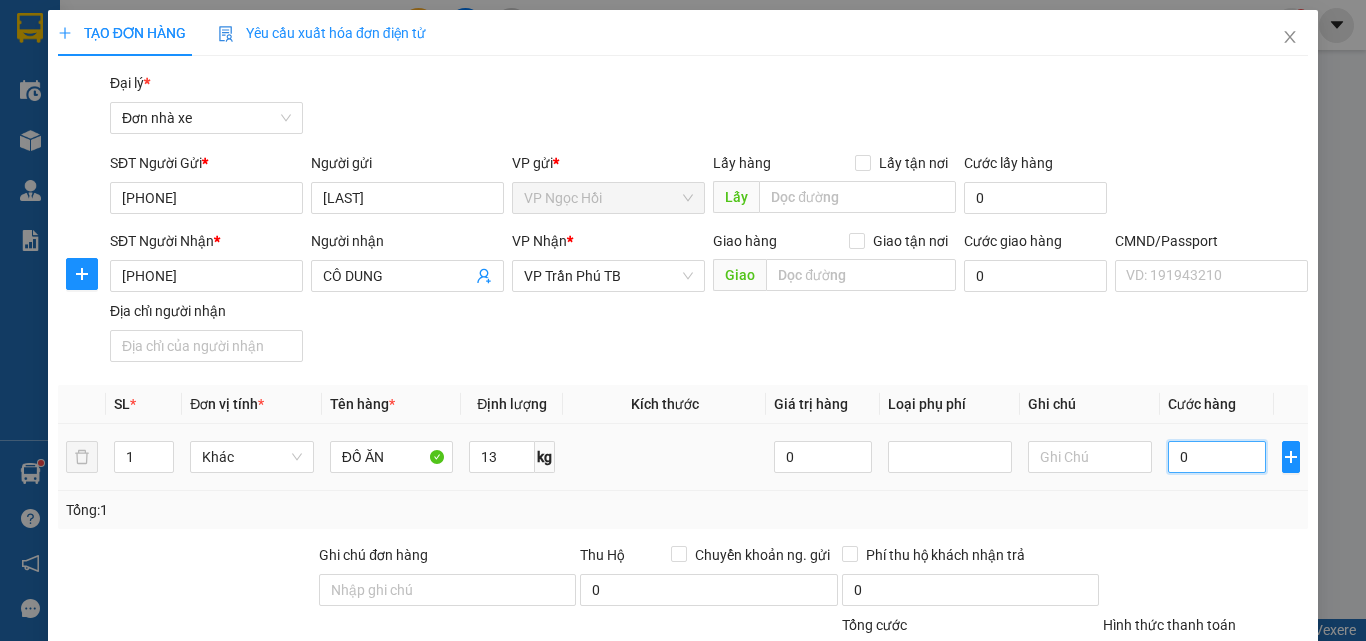 click on "0" at bounding box center (1217, 457) 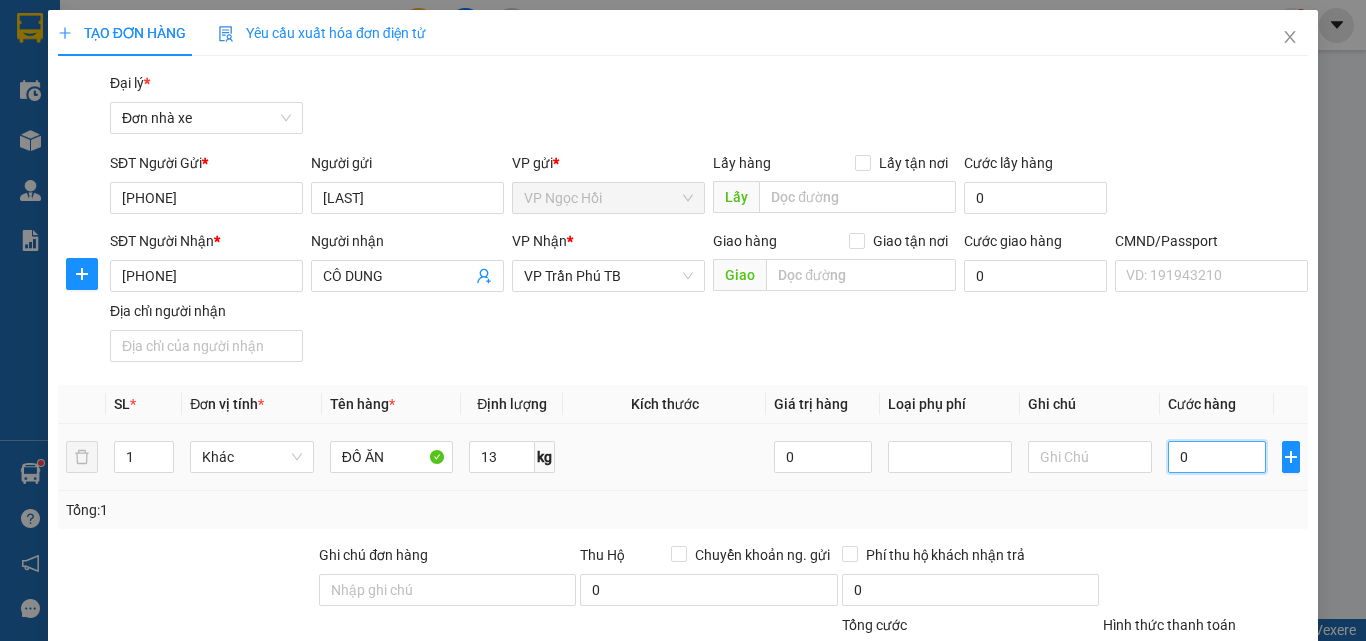 type on "3" 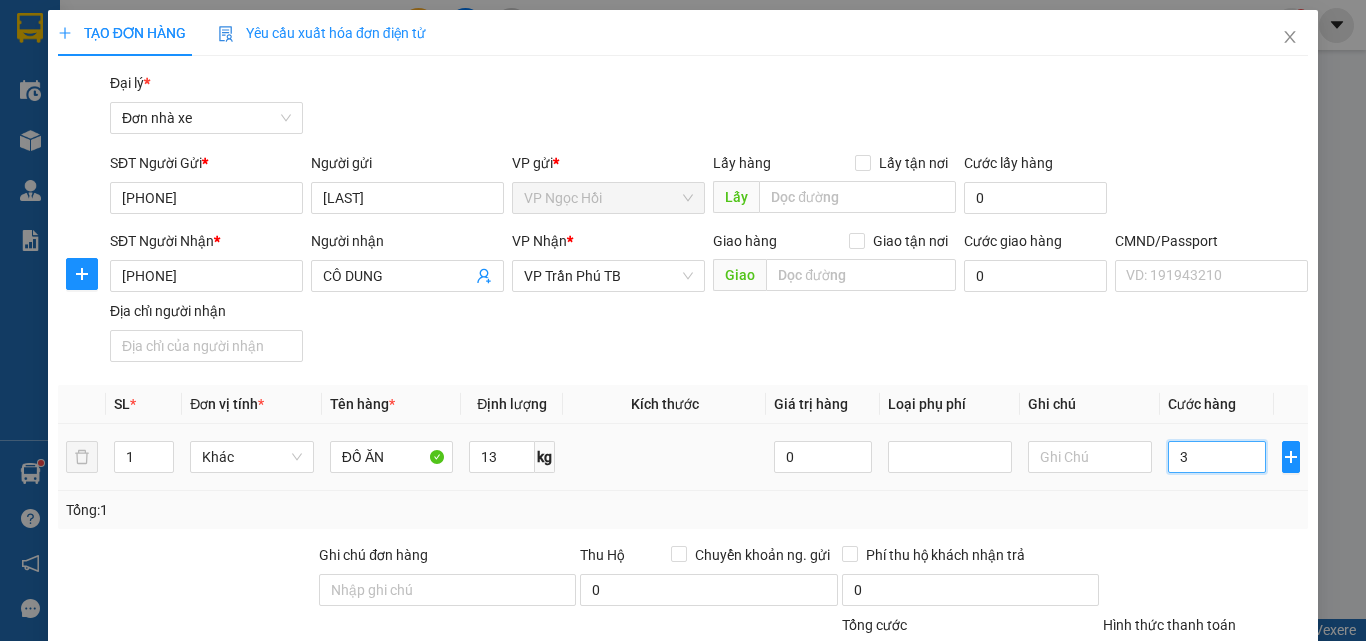 type on "34" 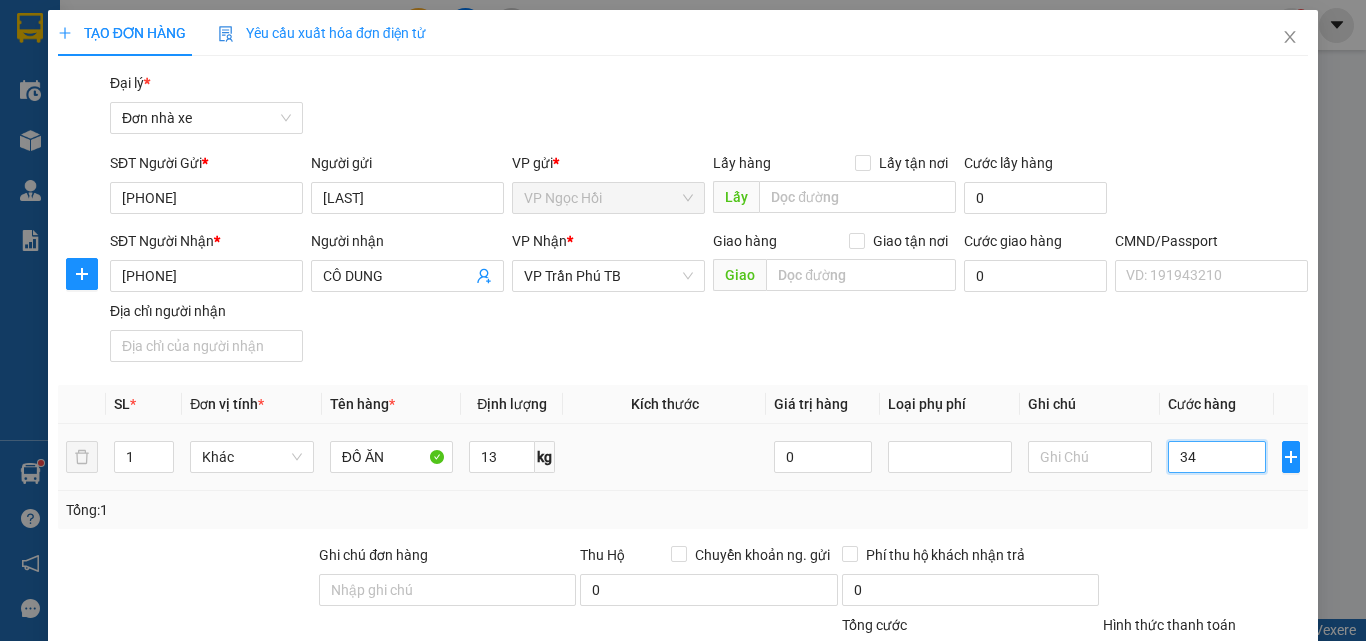 type on "34" 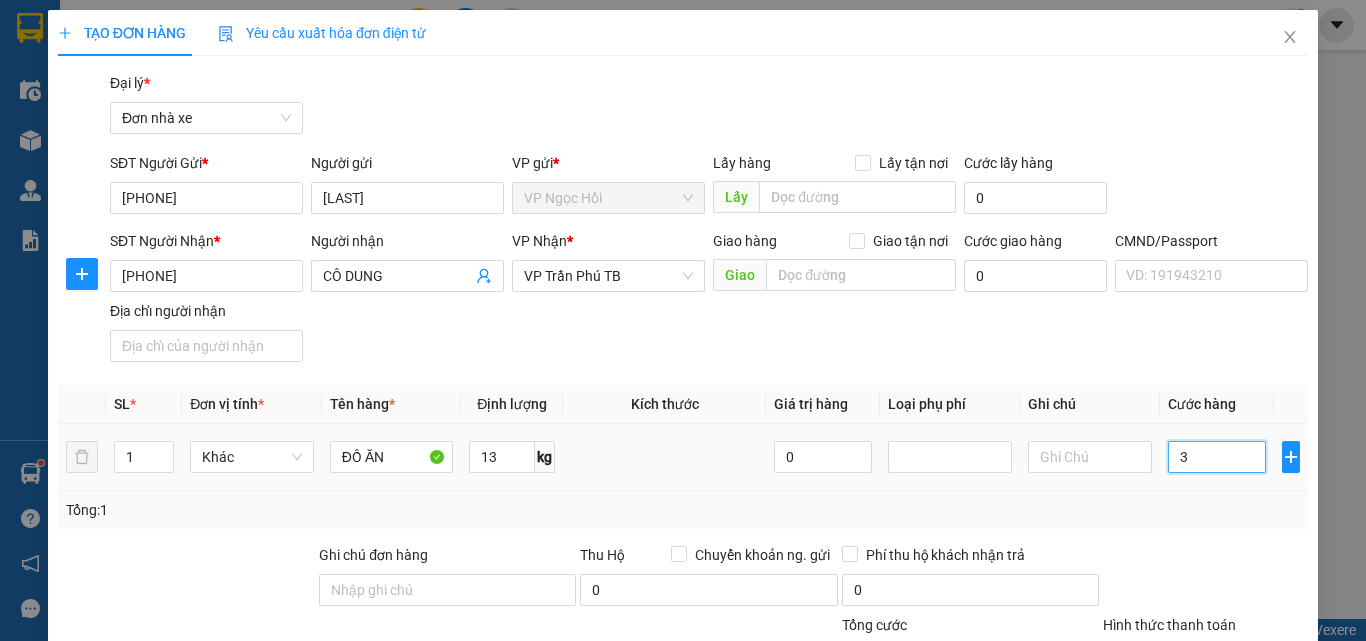 type on "3" 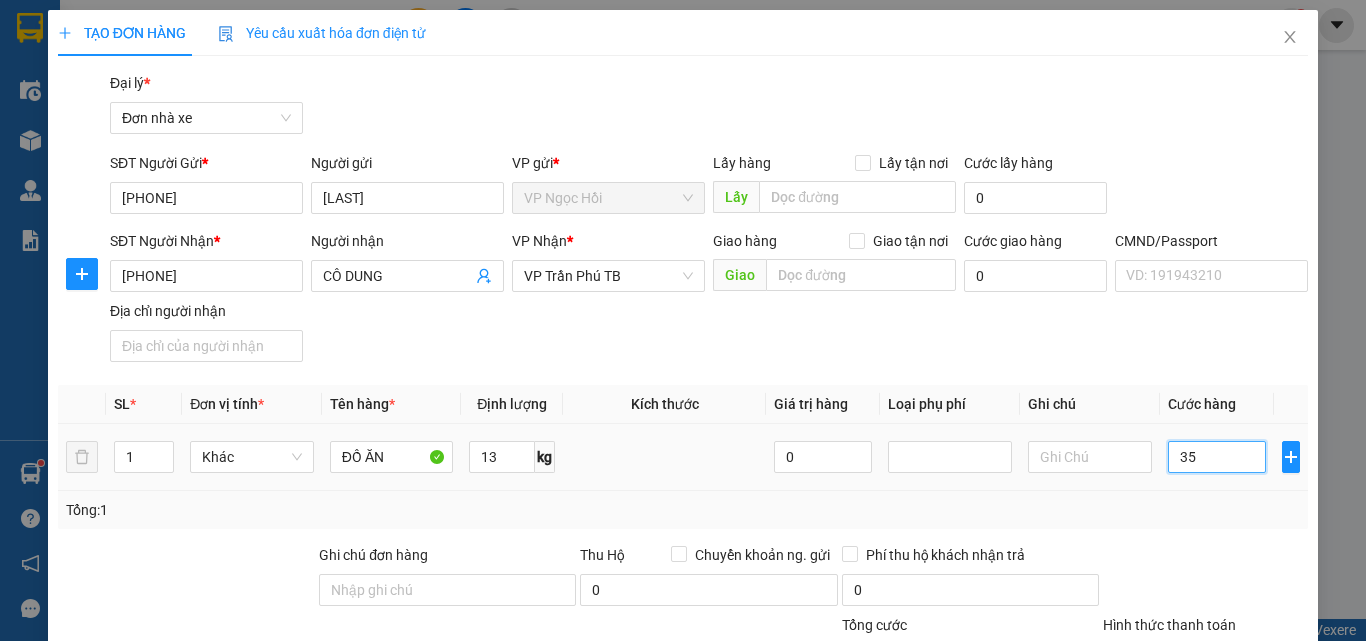 type on "35" 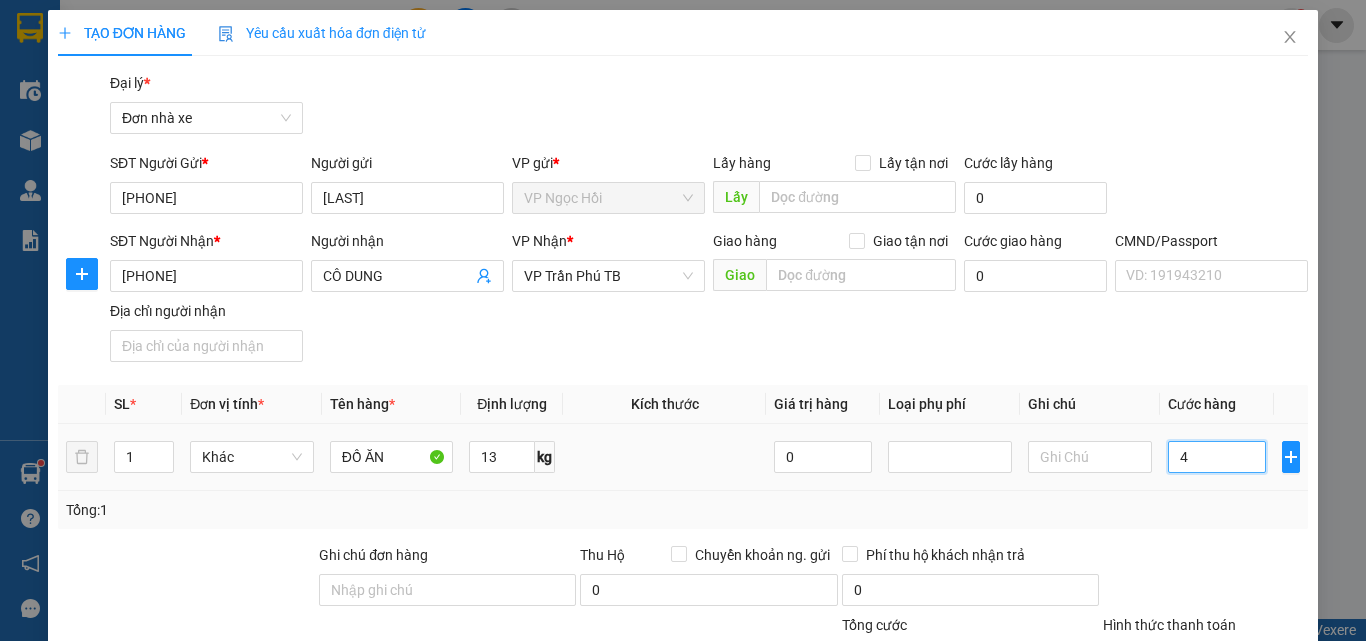type on "40" 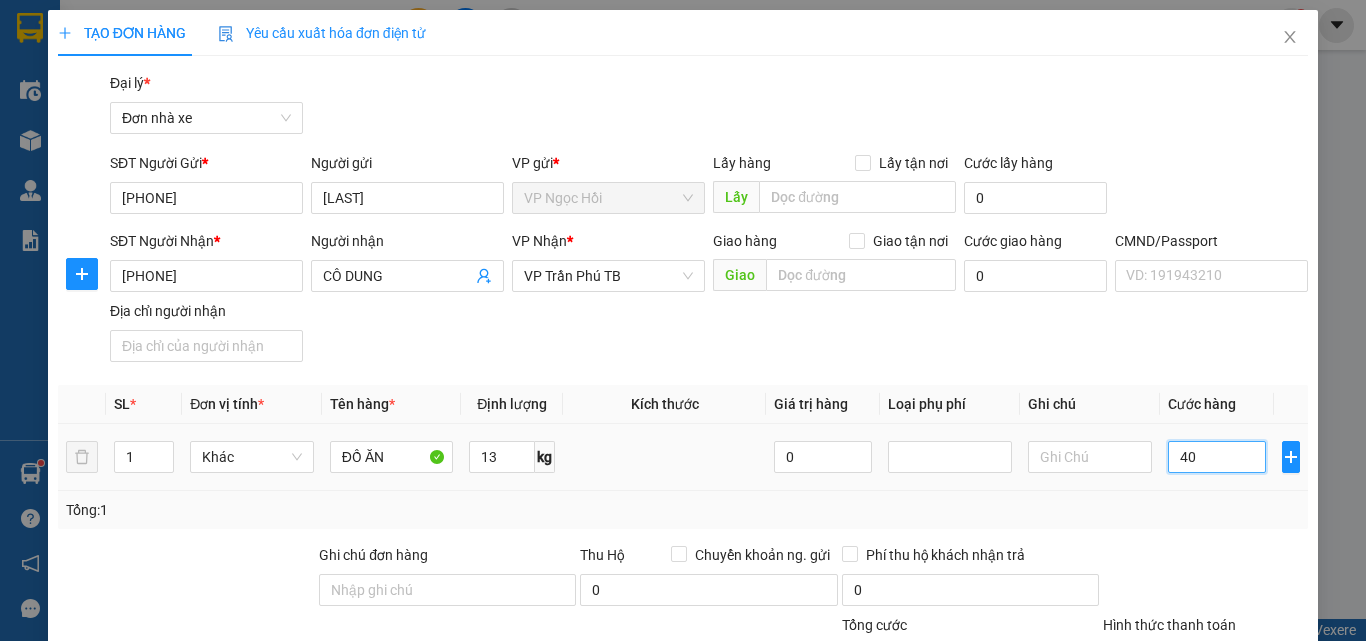 type on "40" 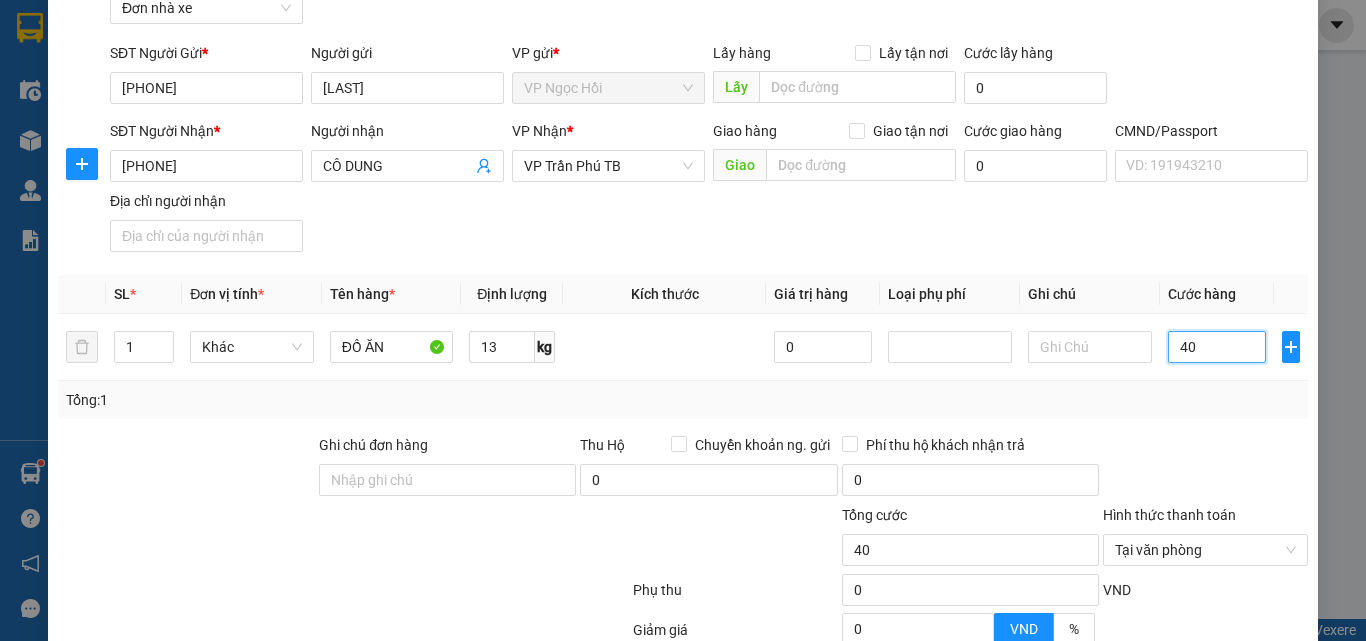 scroll, scrollTop: 300, scrollLeft: 0, axis: vertical 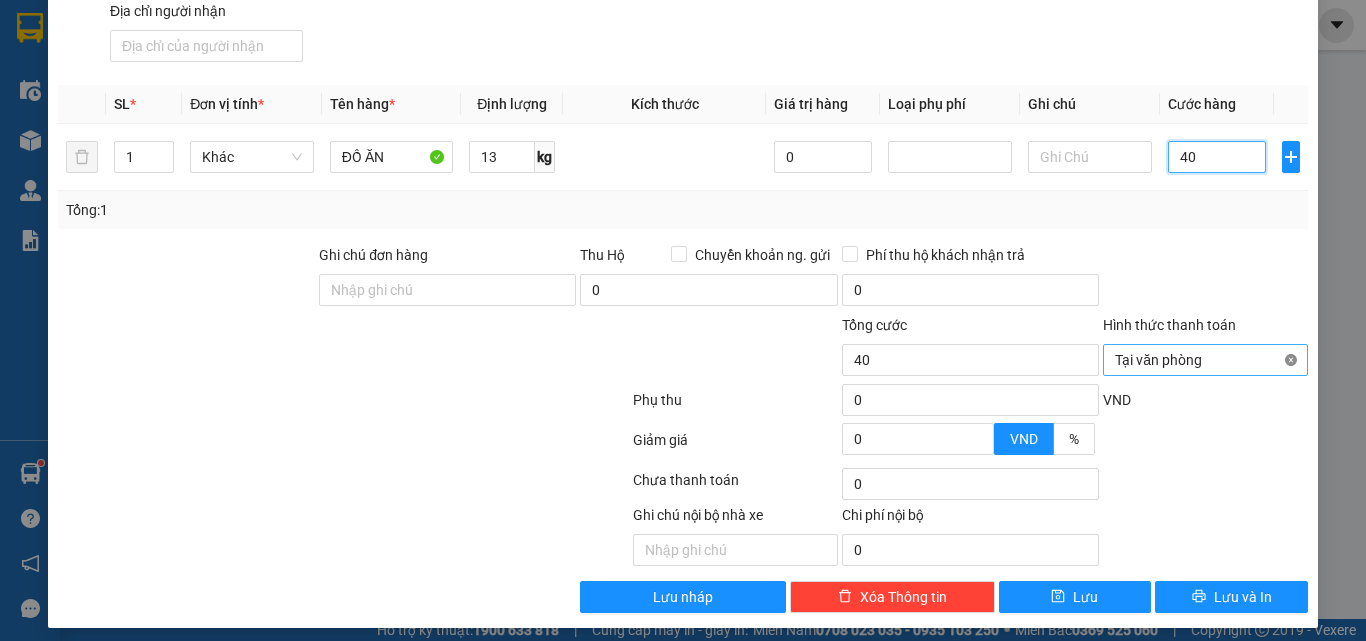 type on "40" 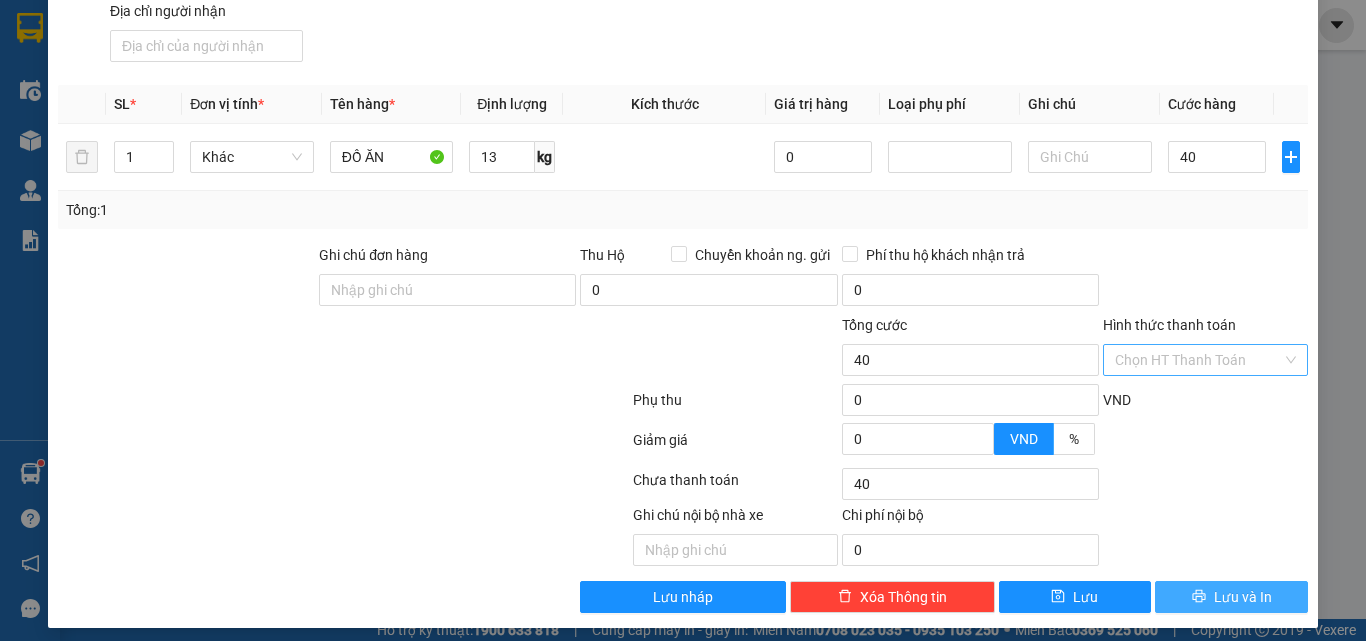 type on "40.000" 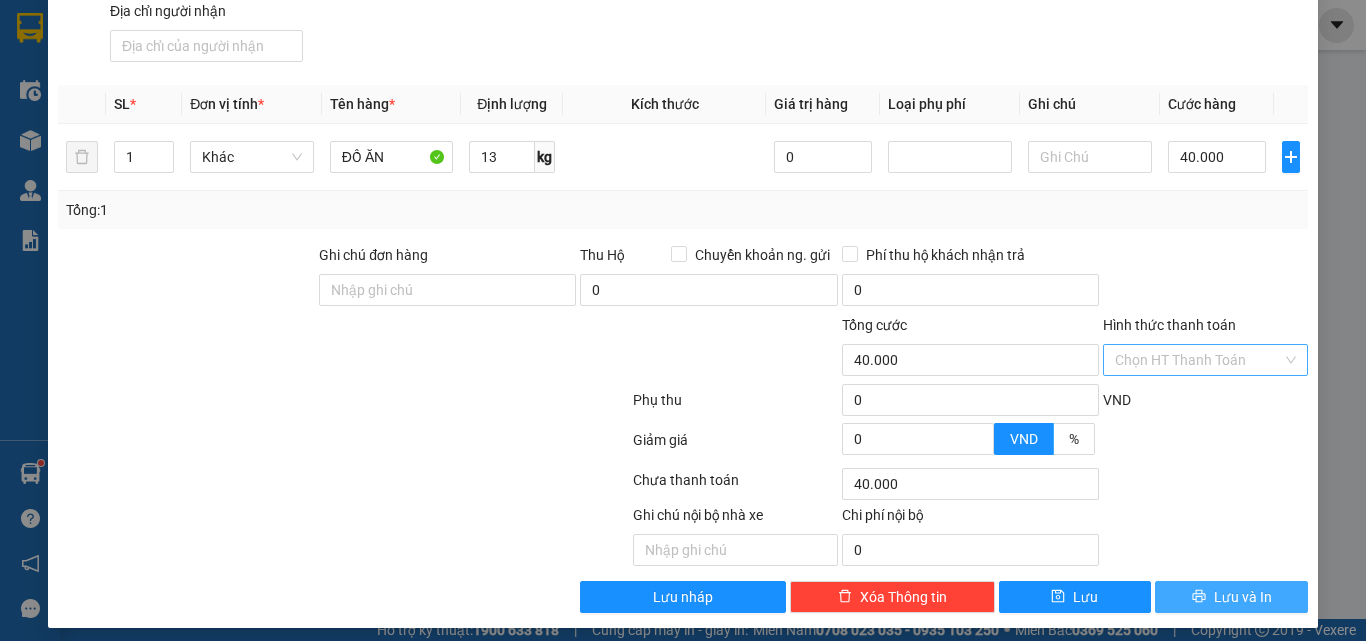 click on "Lưu và In" at bounding box center [1243, 597] 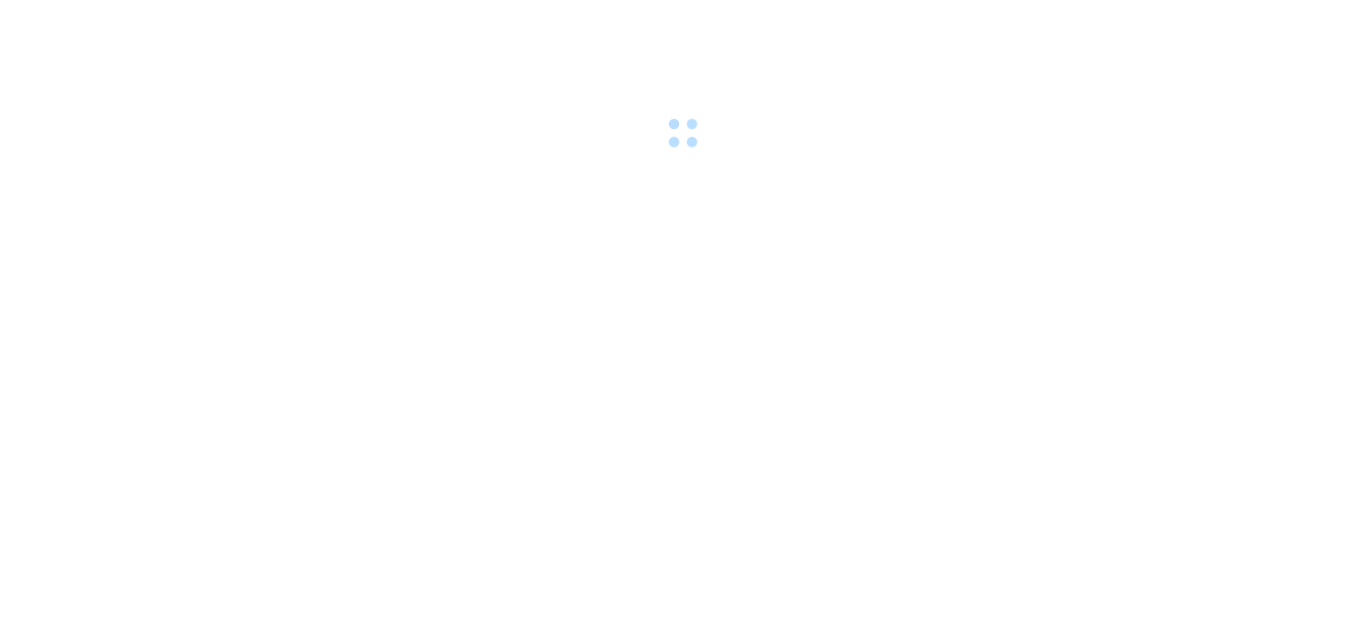 scroll, scrollTop: 0, scrollLeft: 0, axis: both 